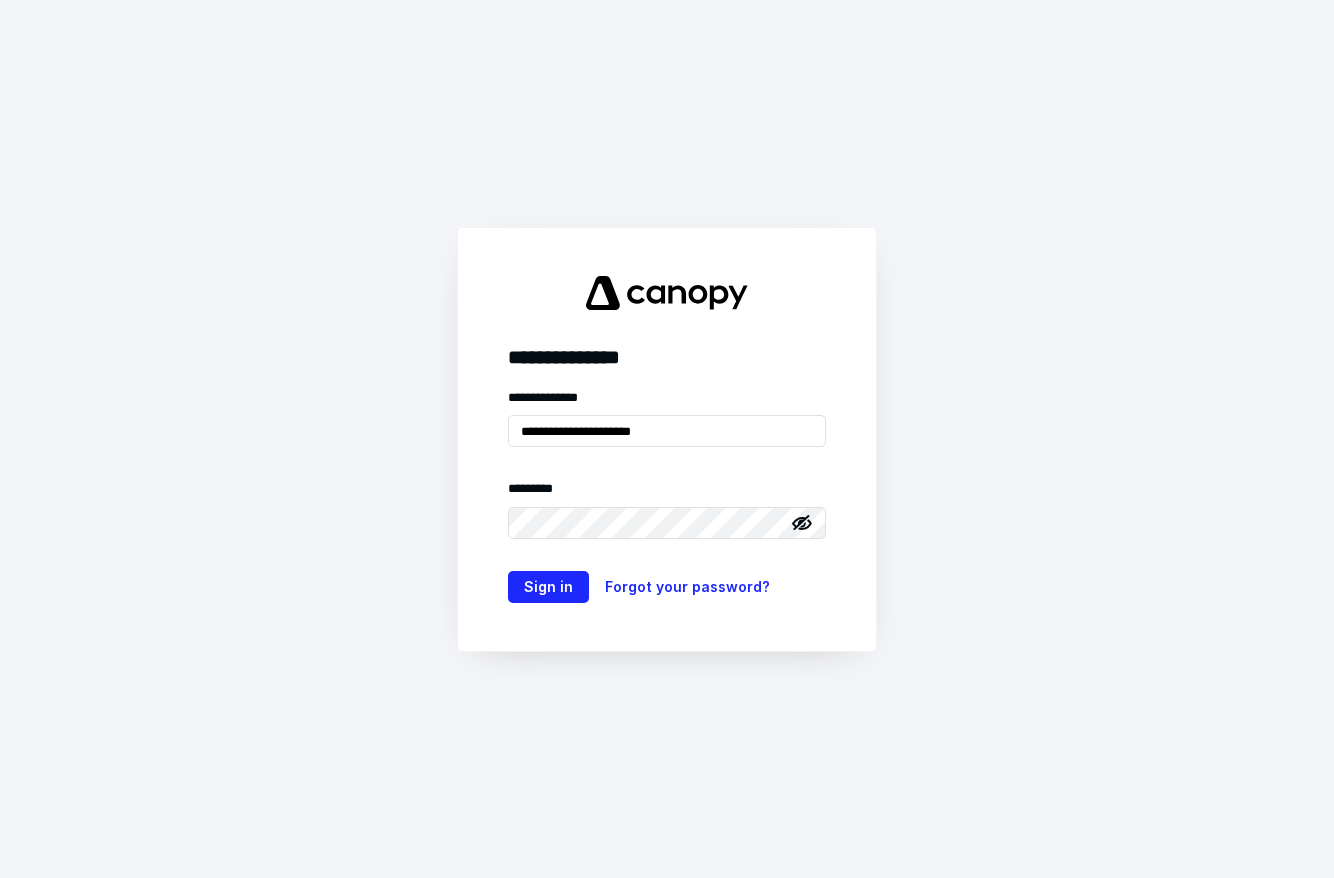 scroll, scrollTop: 0, scrollLeft: 0, axis: both 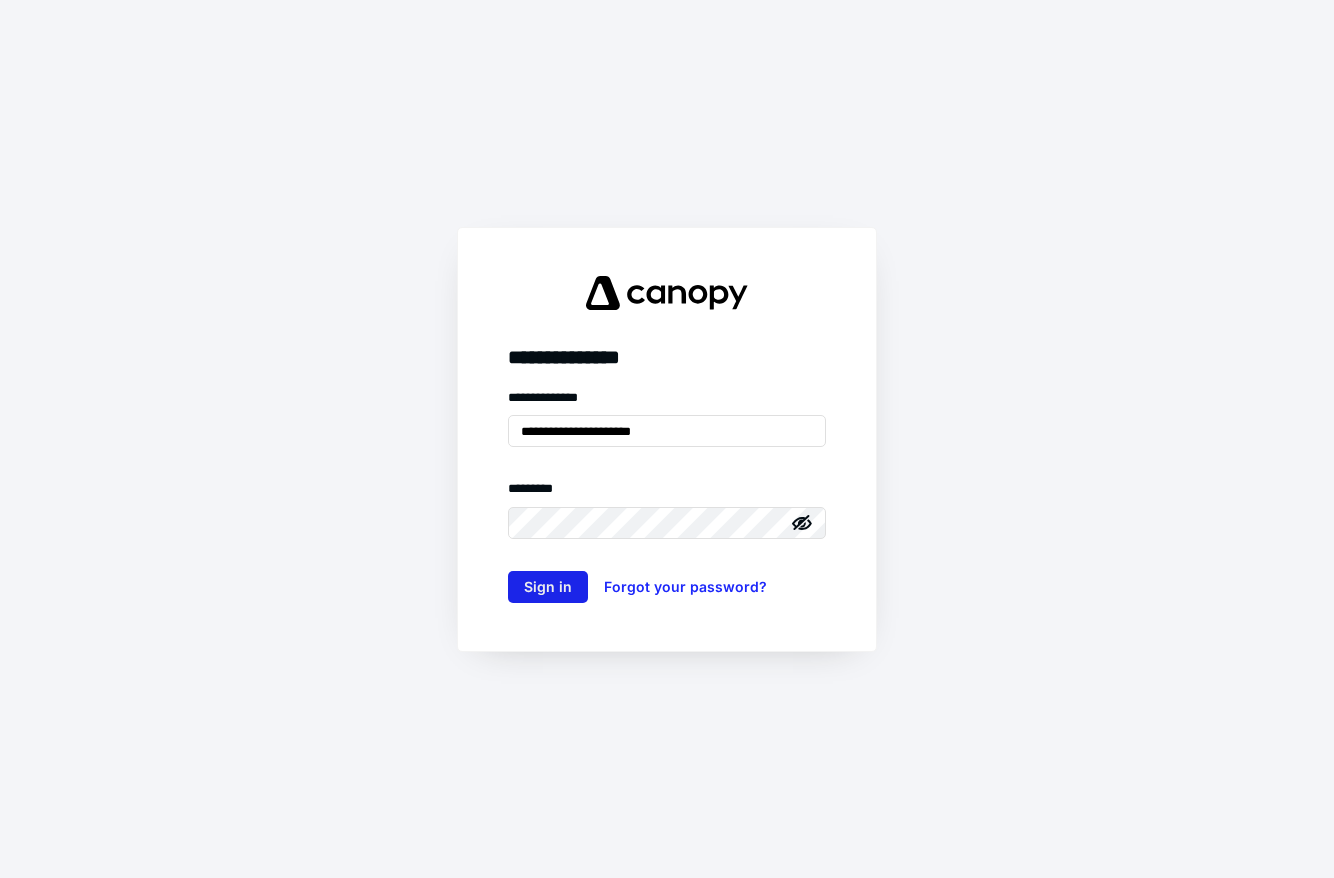 type on "**********" 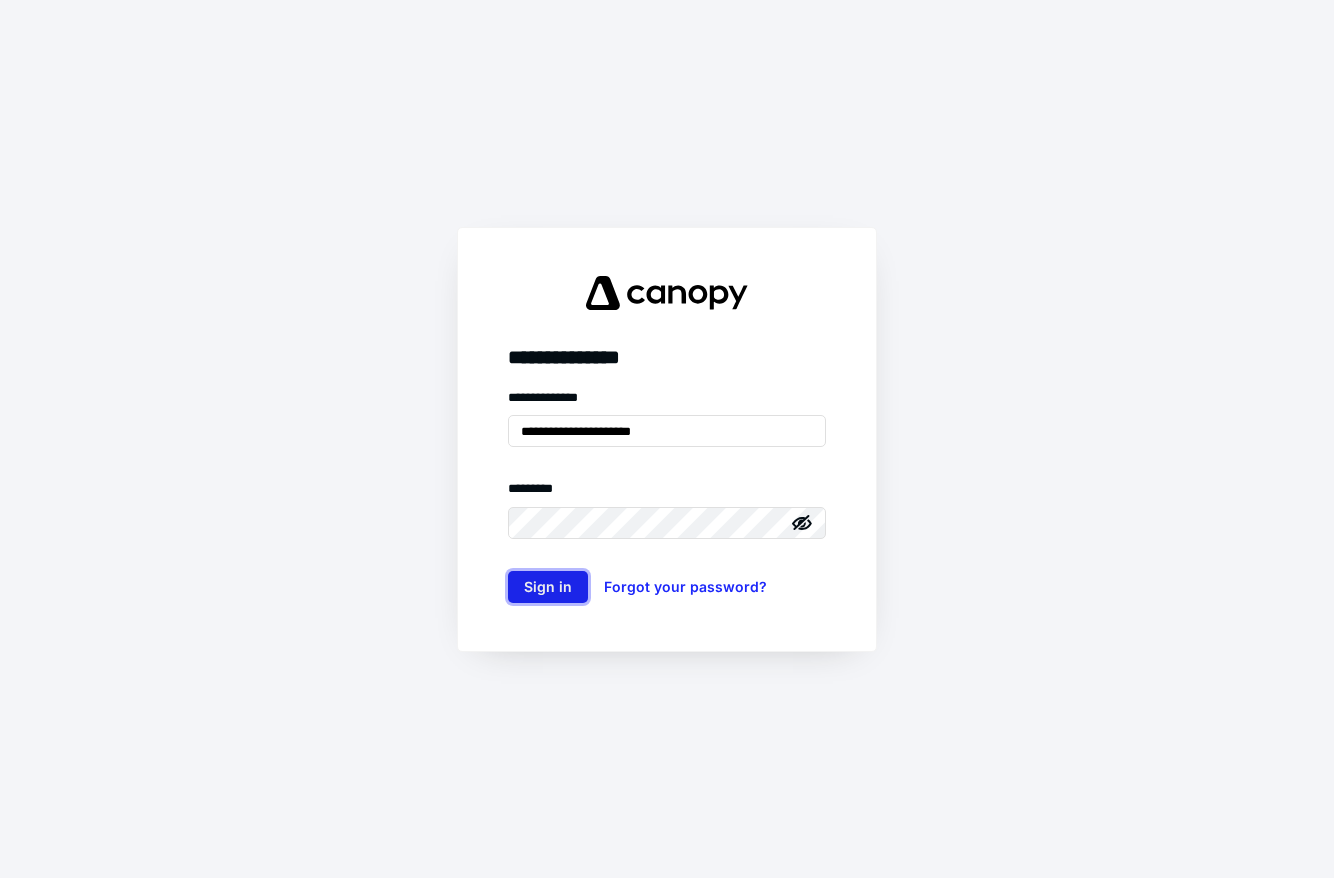 click on "Sign in" at bounding box center [548, 587] 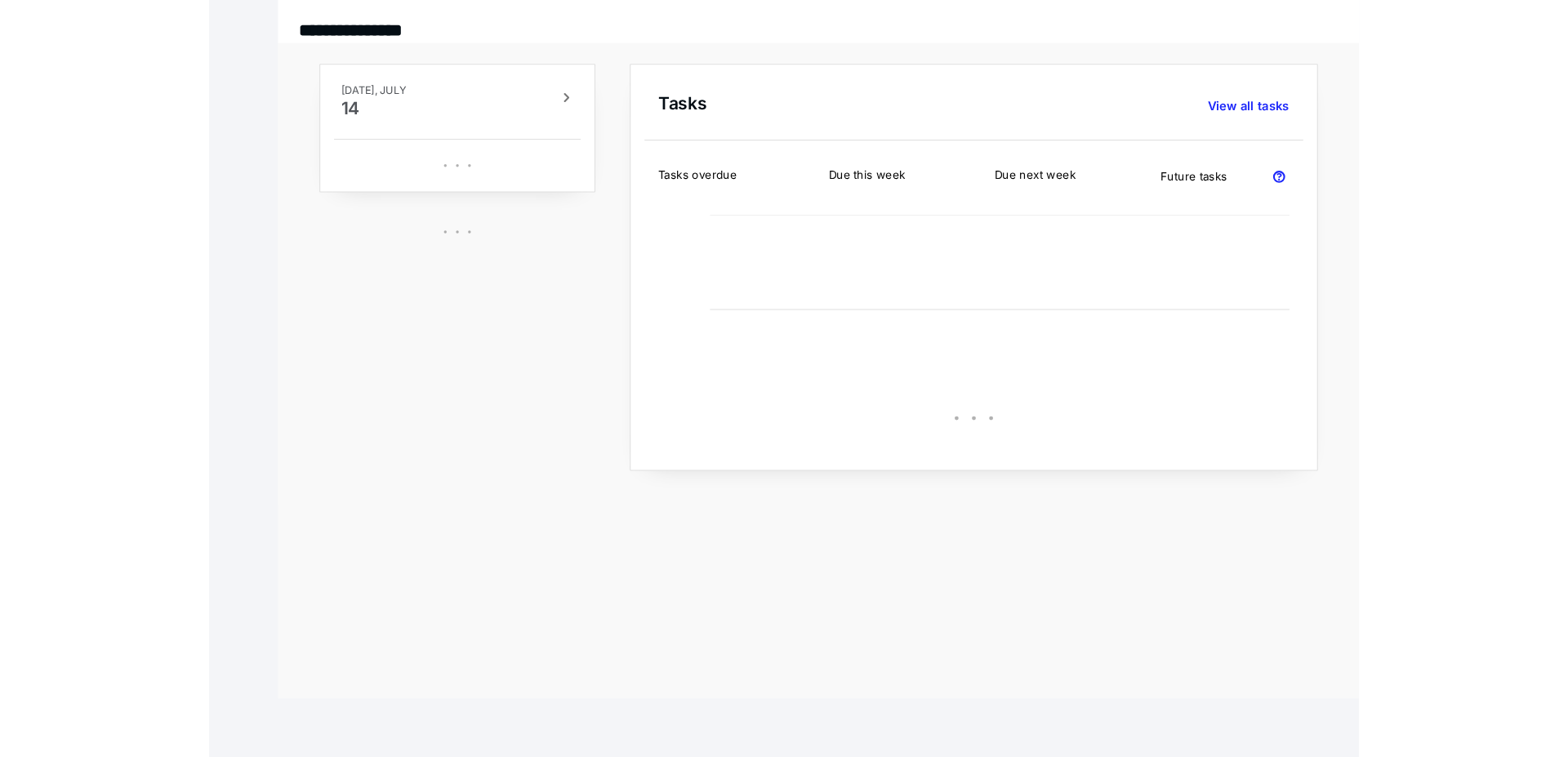 scroll, scrollTop: 0, scrollLeft: 0, axis: both 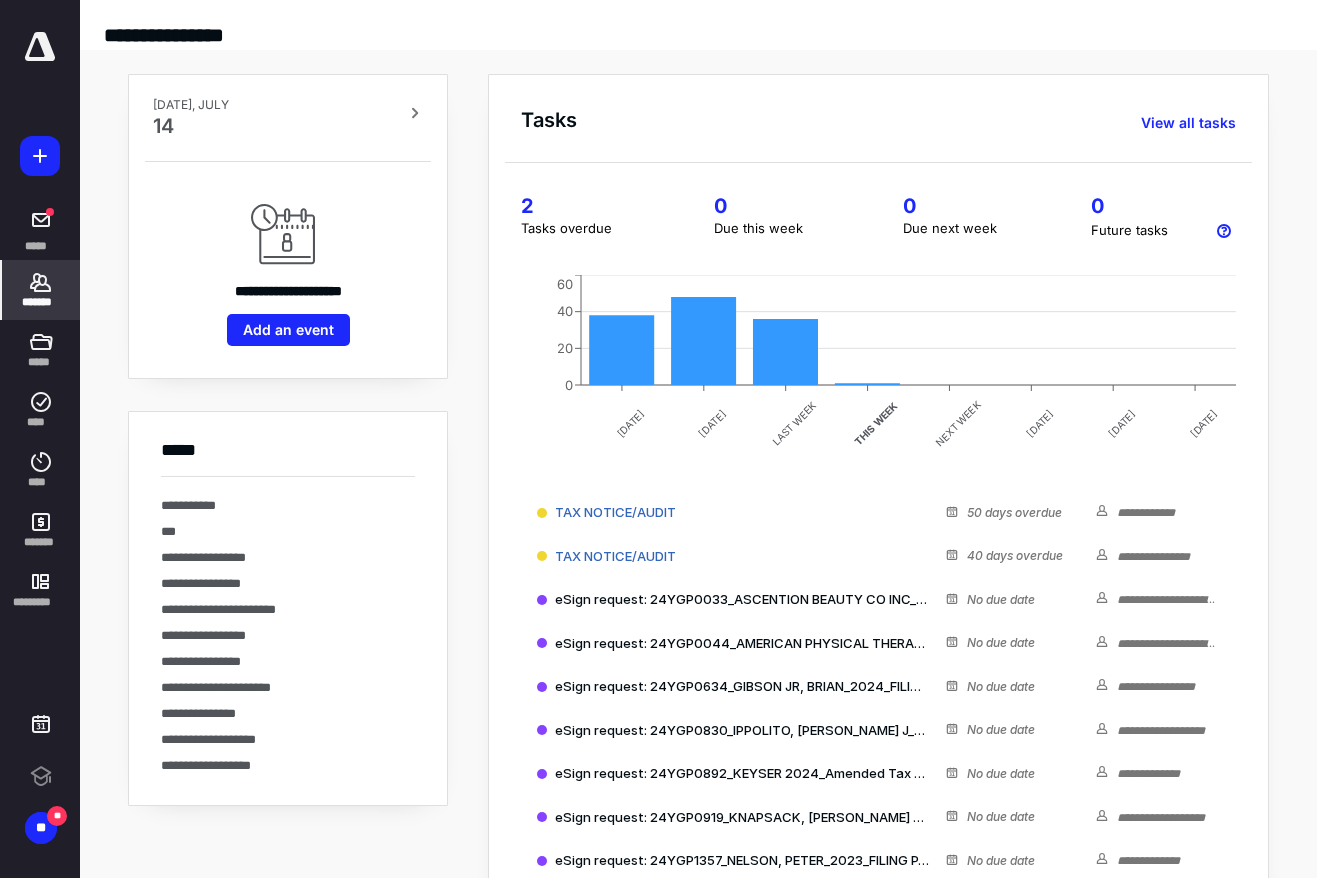 drag, startPoint x: 28, startPoint y: 281, endPoint x: 44, endPoint y: 284, distance: 16.27882 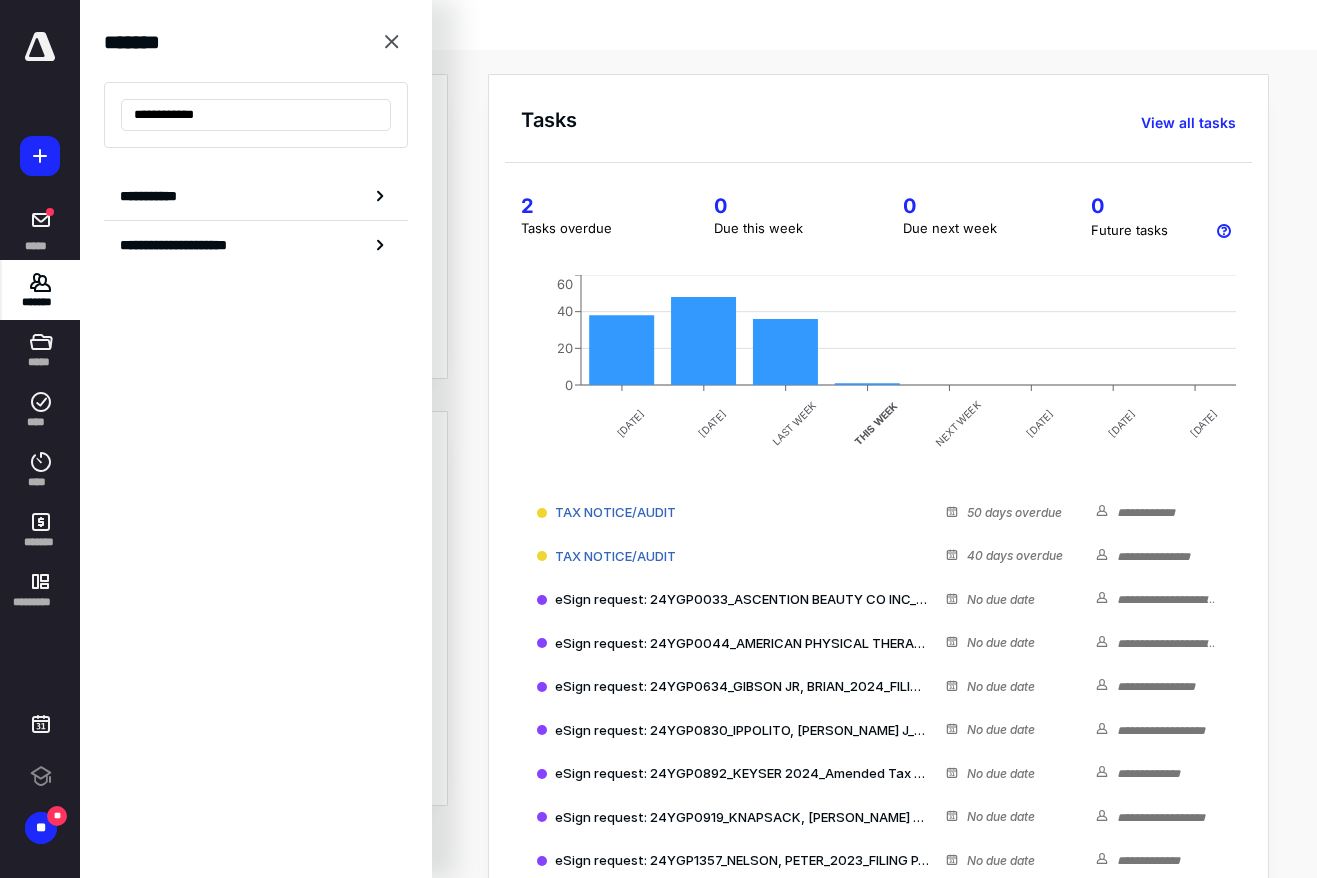 type on "**********" 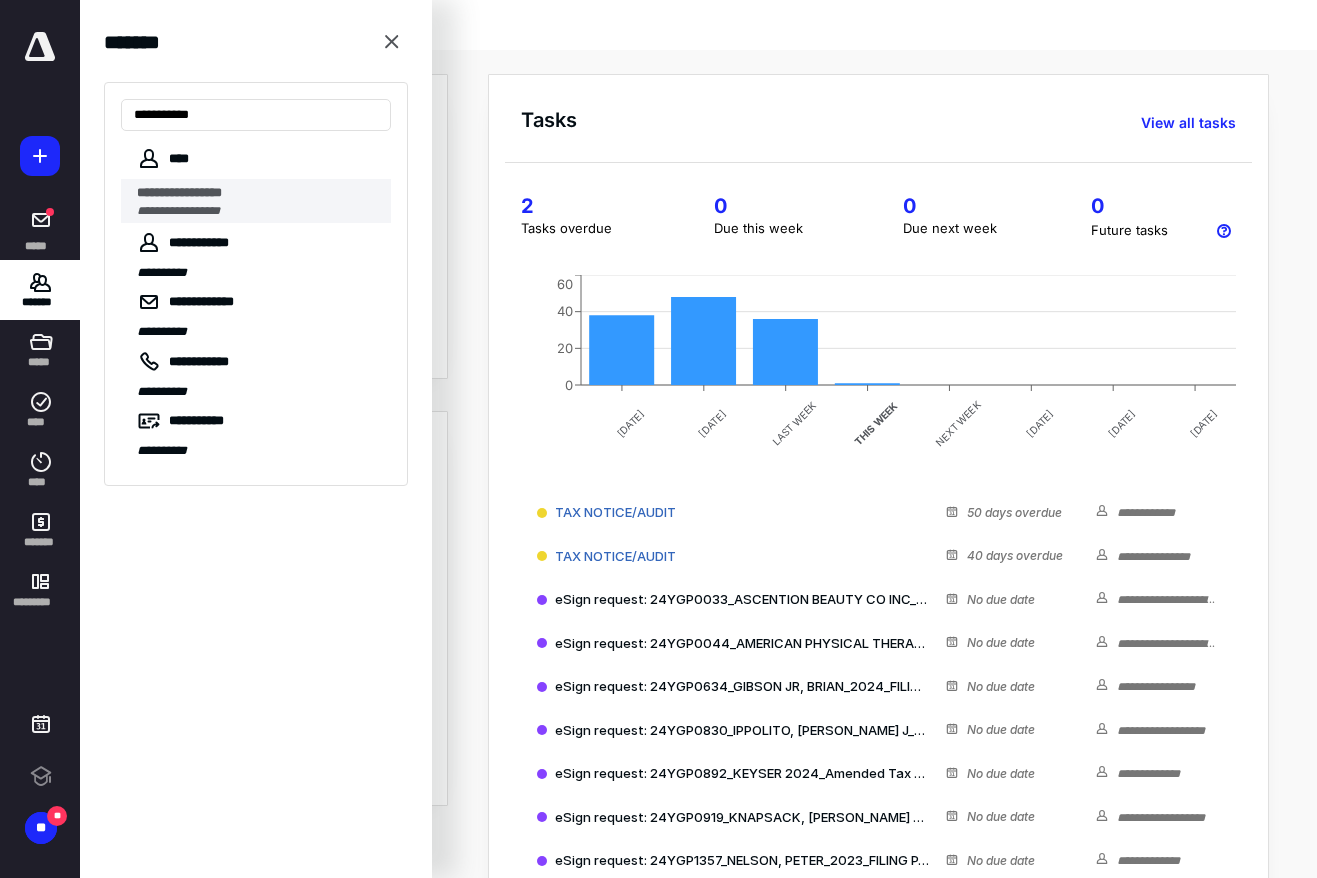 click on "**********" at bounding box center (178, 211) 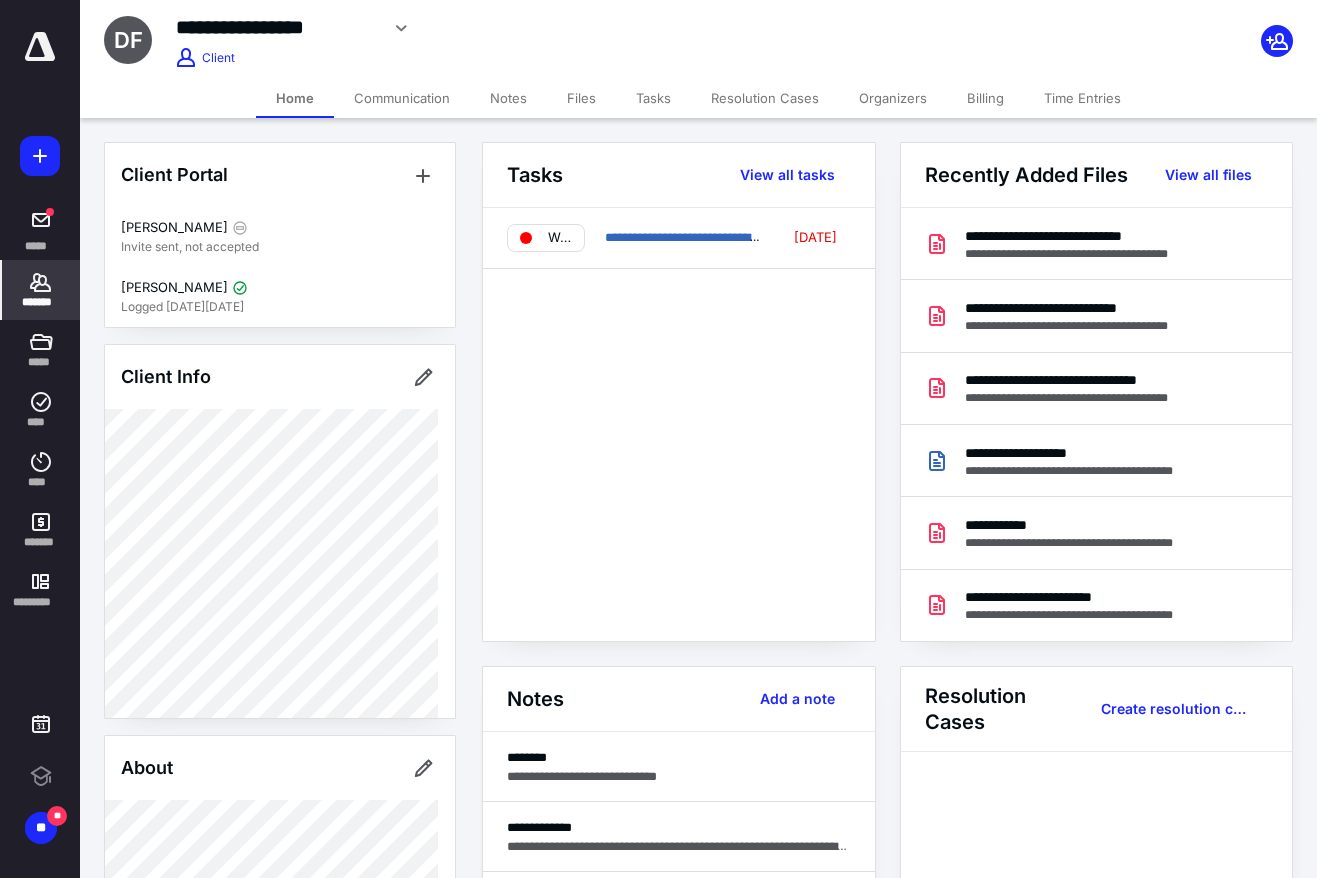 click on "Files" at bounding box center [581, 98] 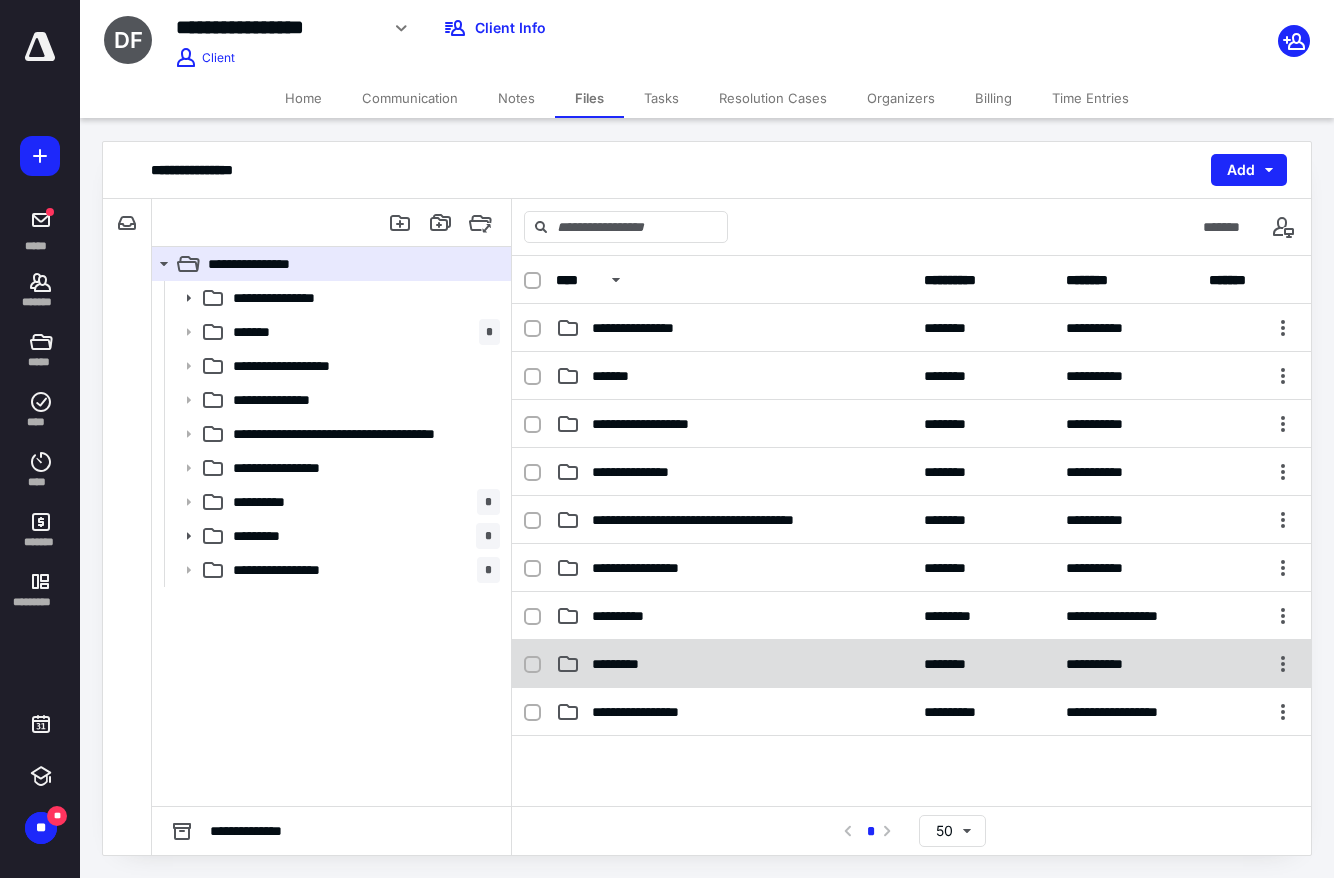 click on "**********" at bounding box center (911, 664) 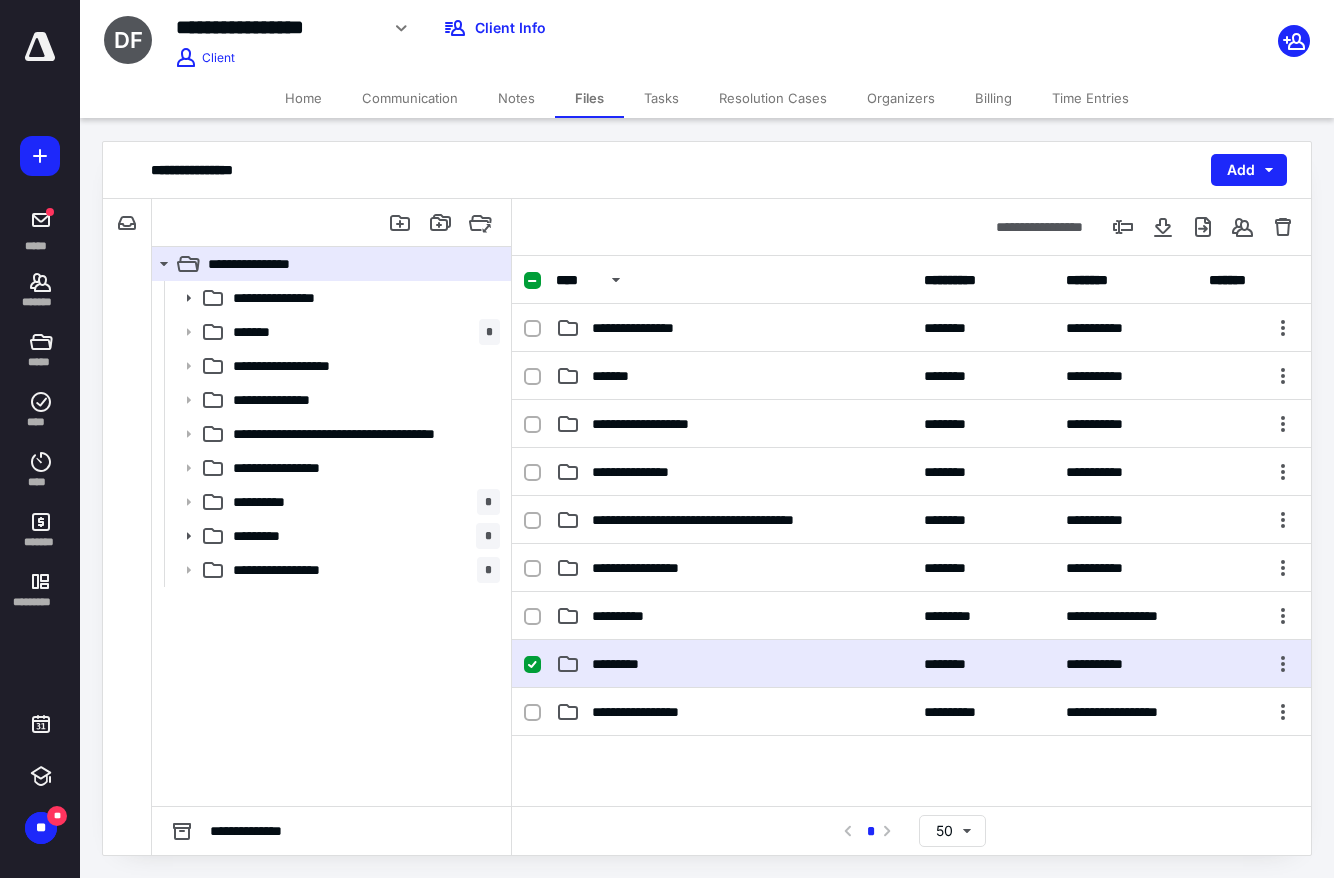 click on "**********" at bounding box center (911, 664) 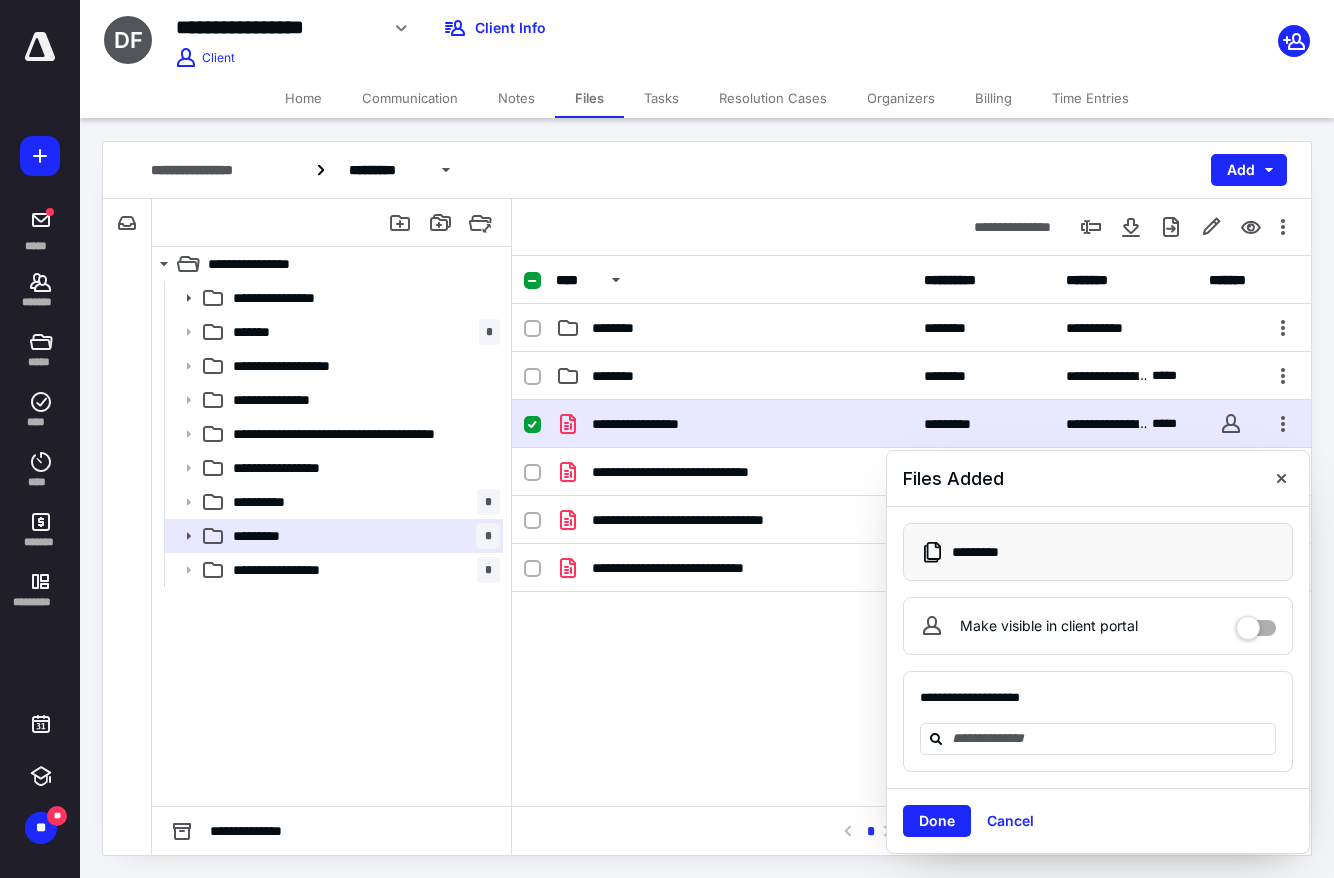 checkbox on "true" 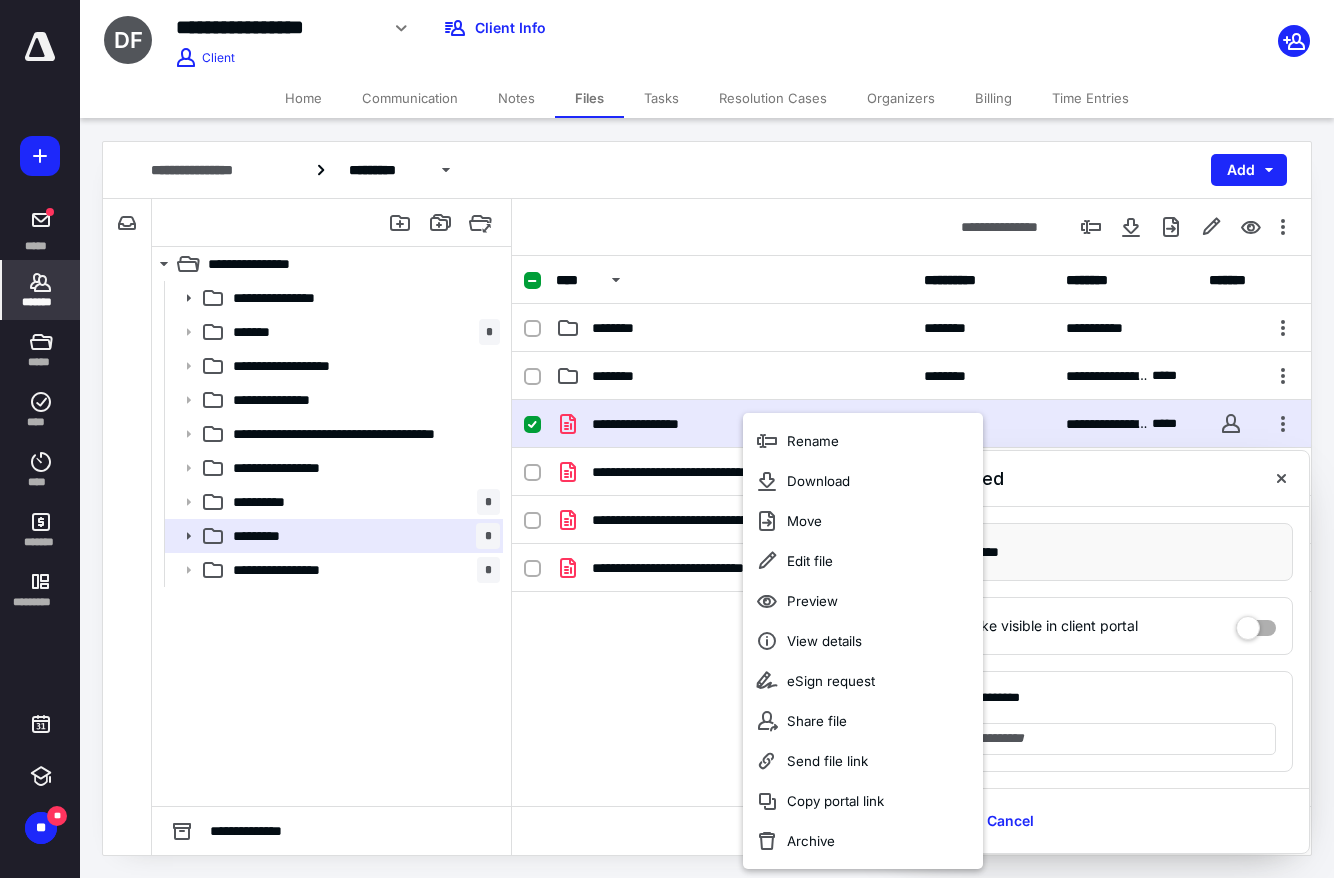 click 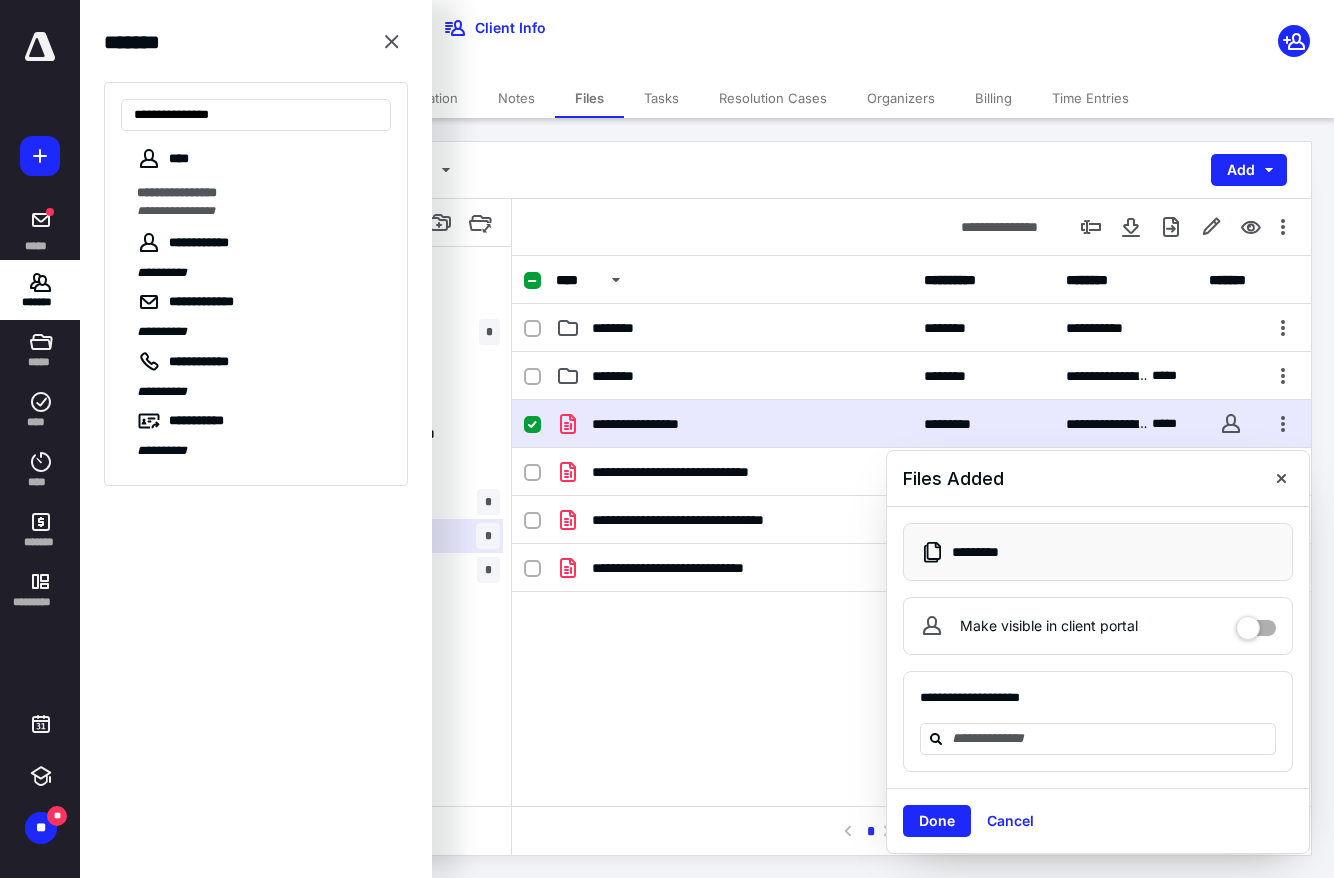 type on "**********" 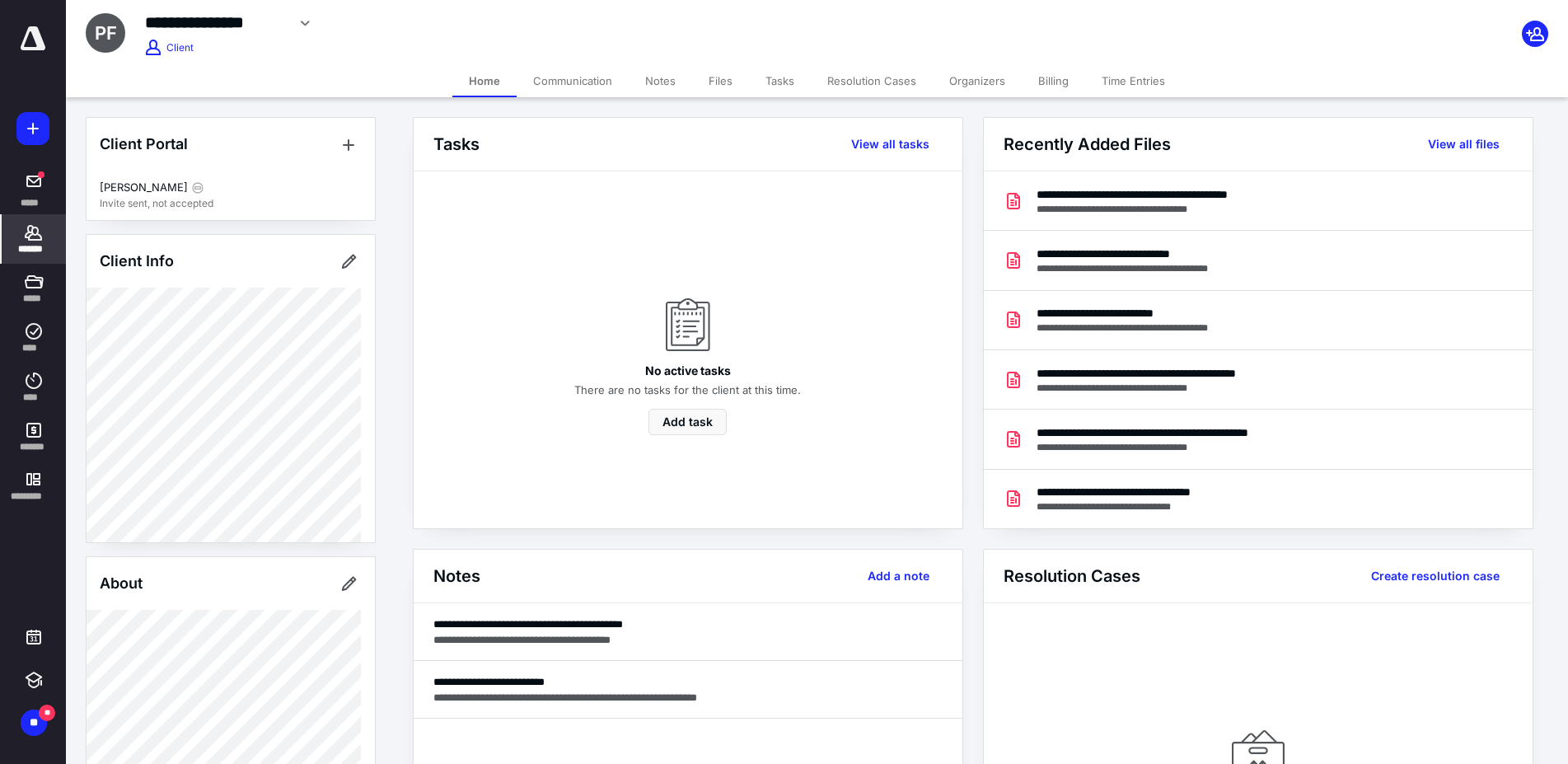 click on "Files" at bounding box center (720, 81) 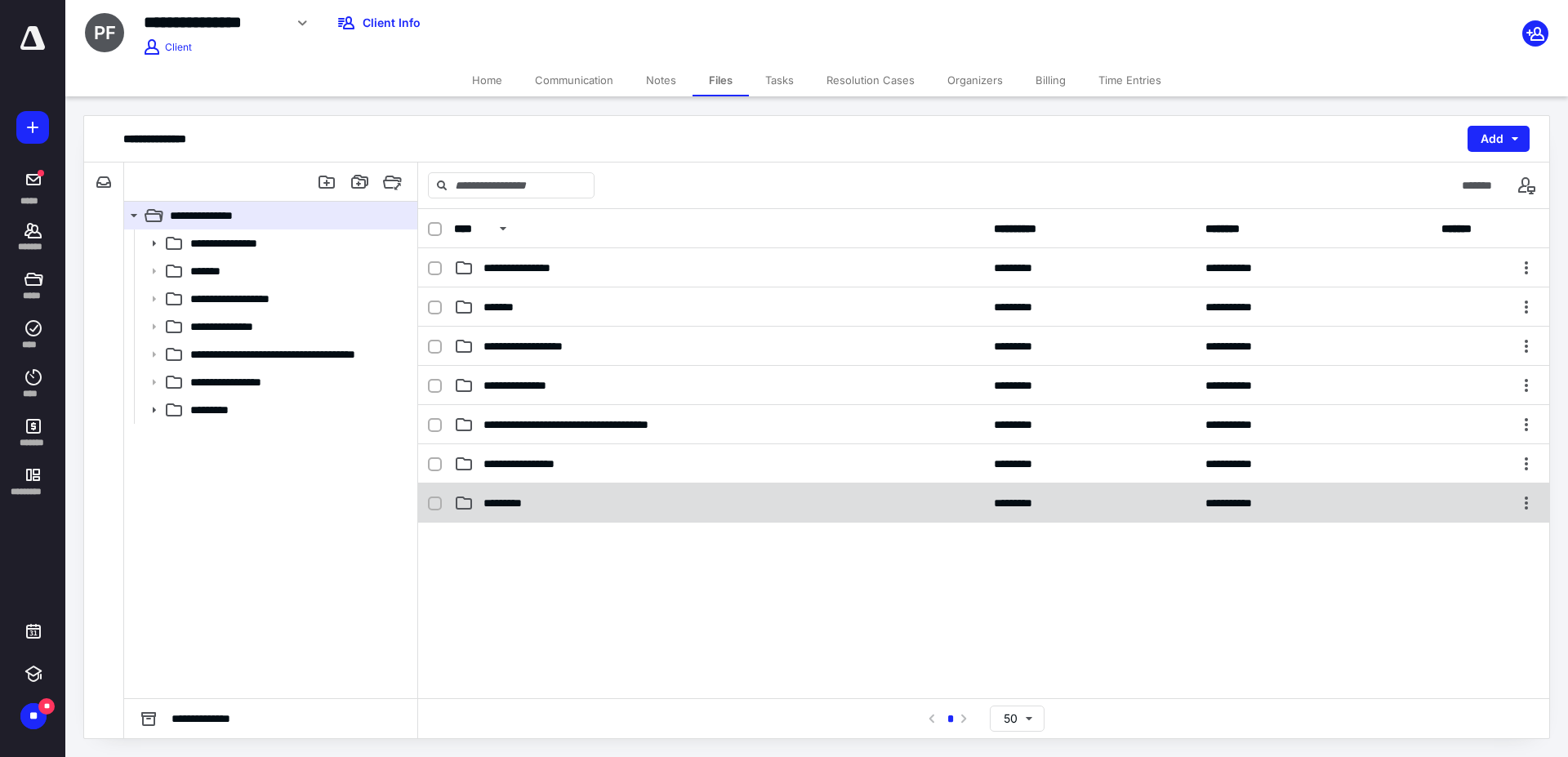 click on "*********" at bounding box center (511, 503) 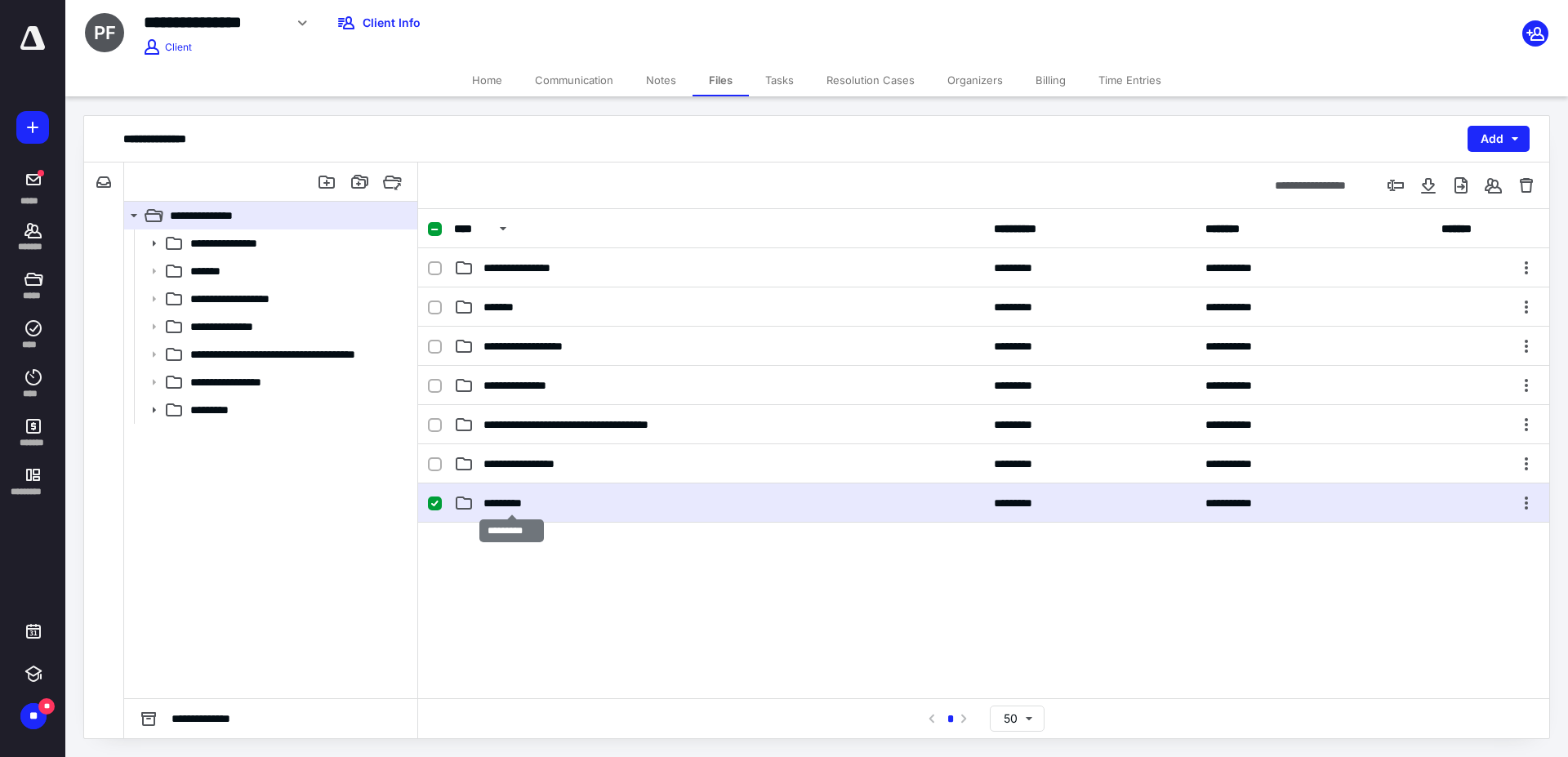 click on "*********" at bounding box center [511, 503] 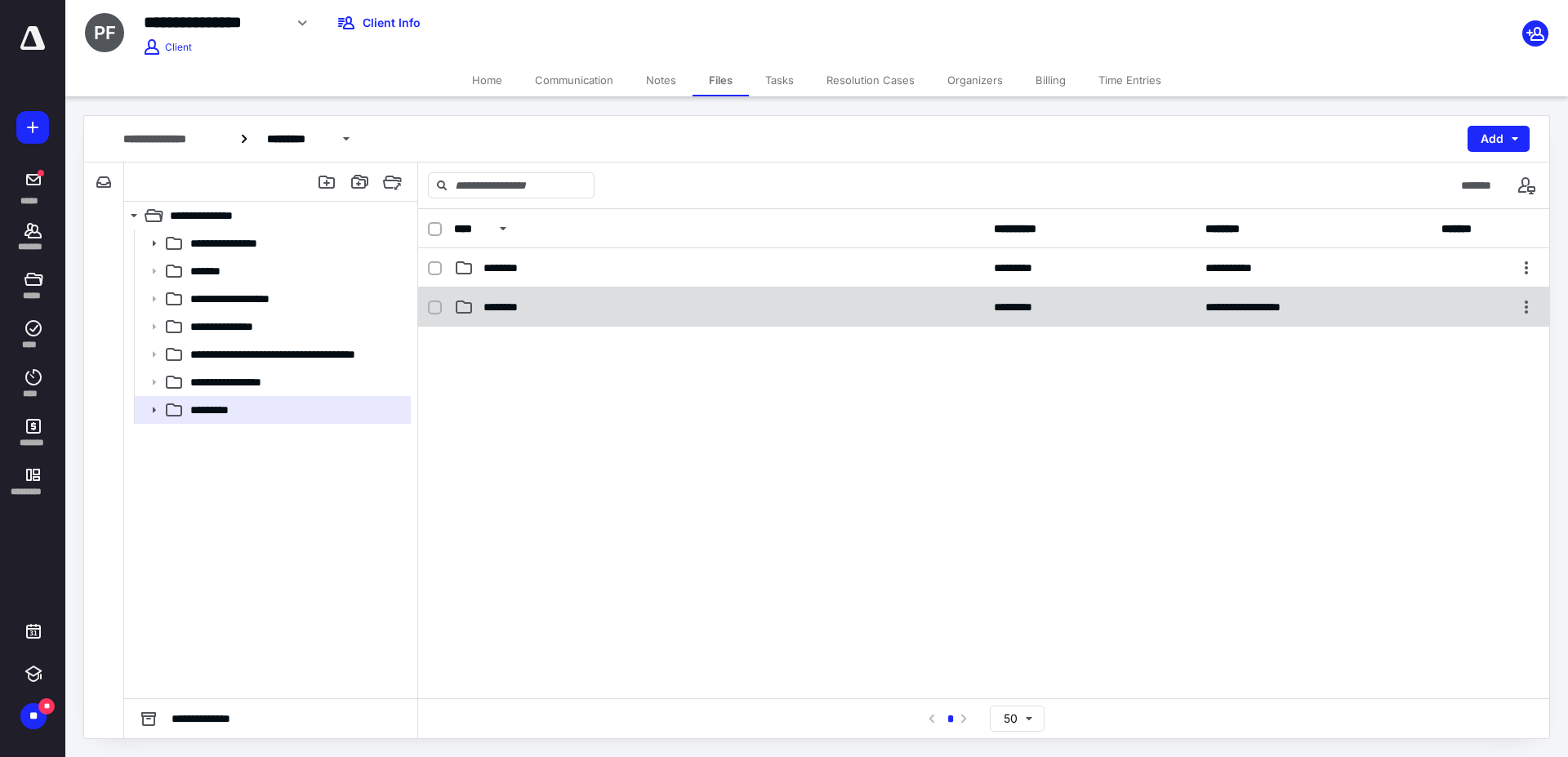 click on "**********" at bounding box center (983, 307) 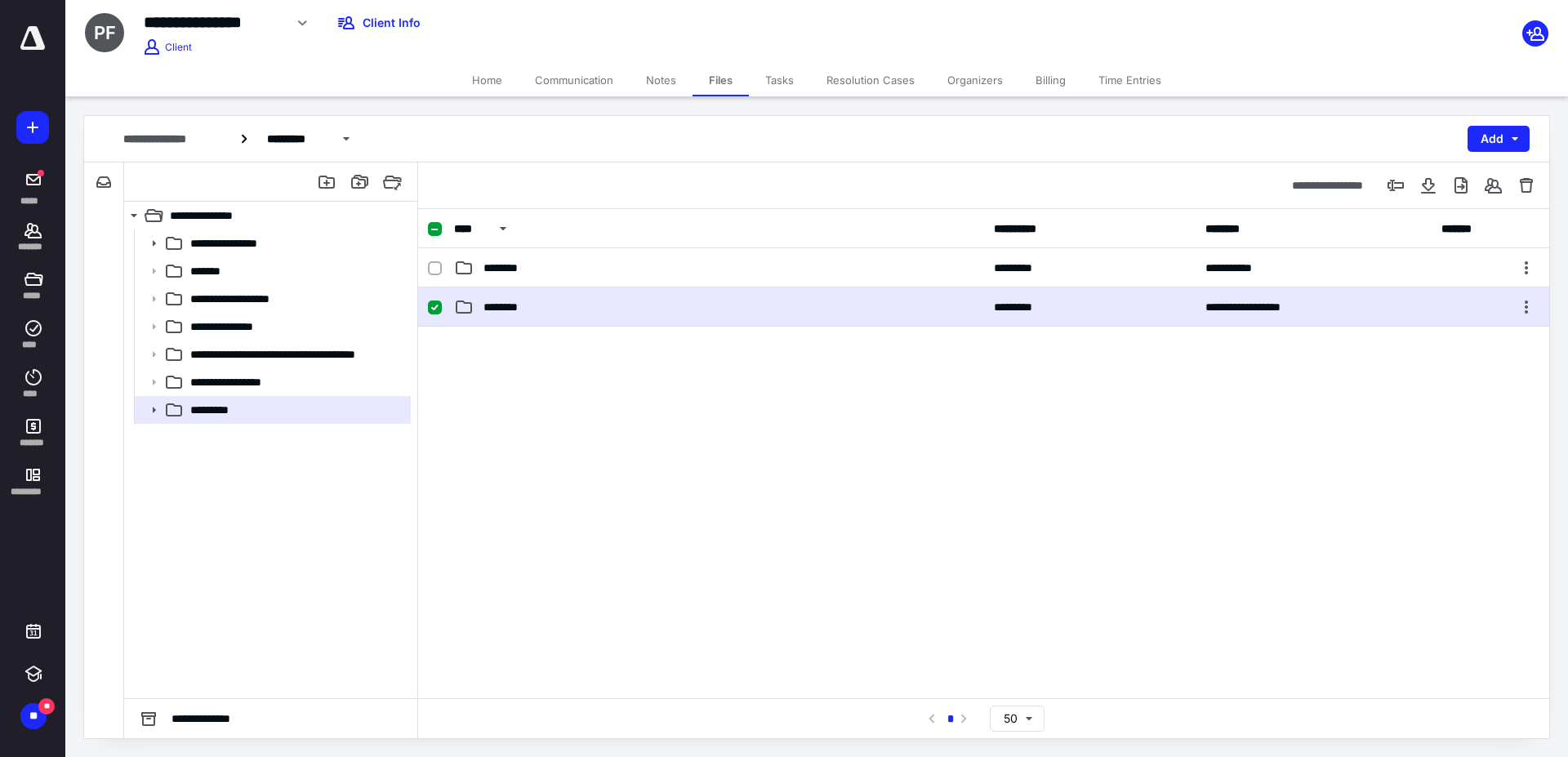 click on "**********" at bounding box center (983, 307) 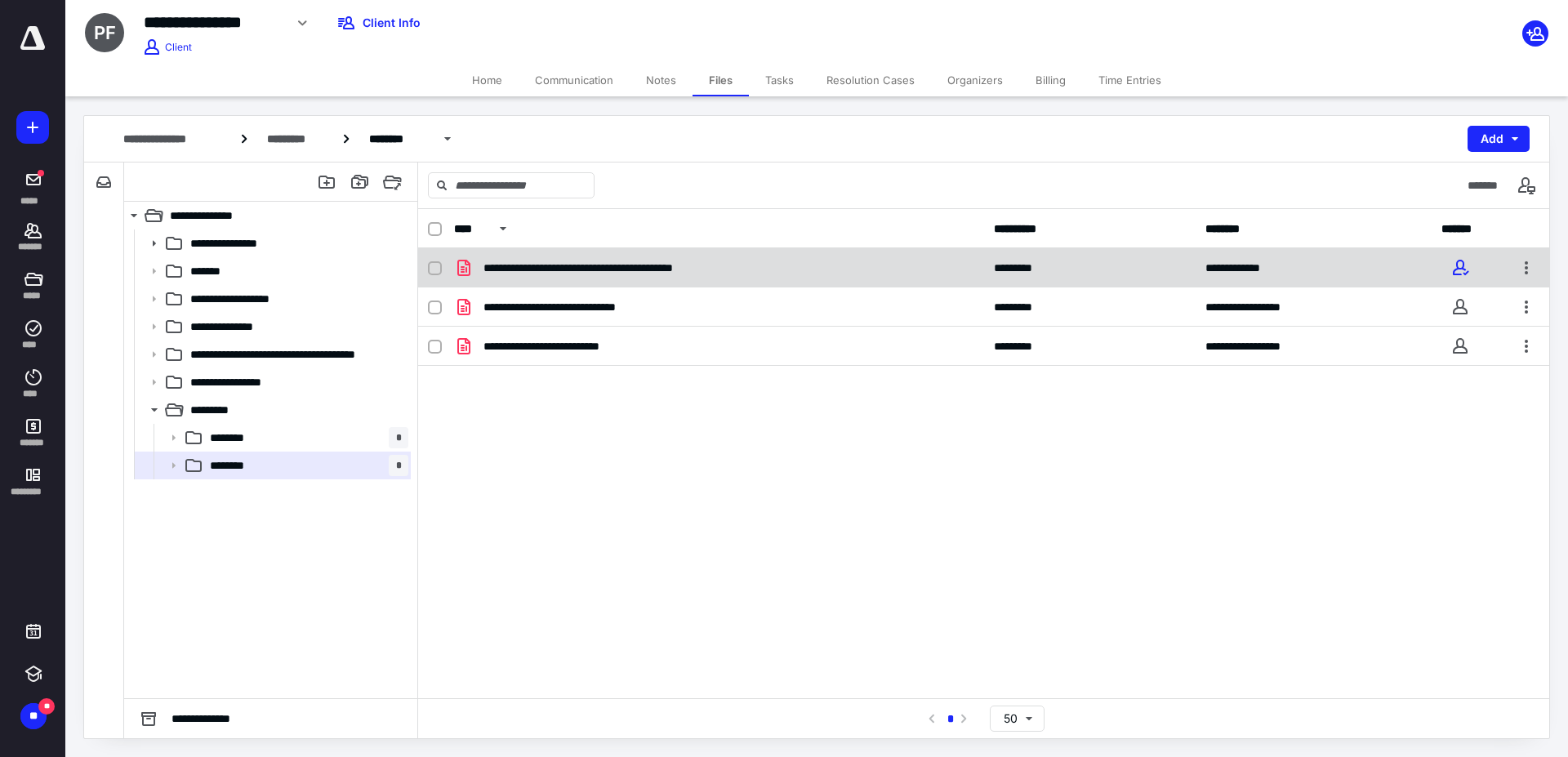 click on "**********" at bounding box center [983, 268] 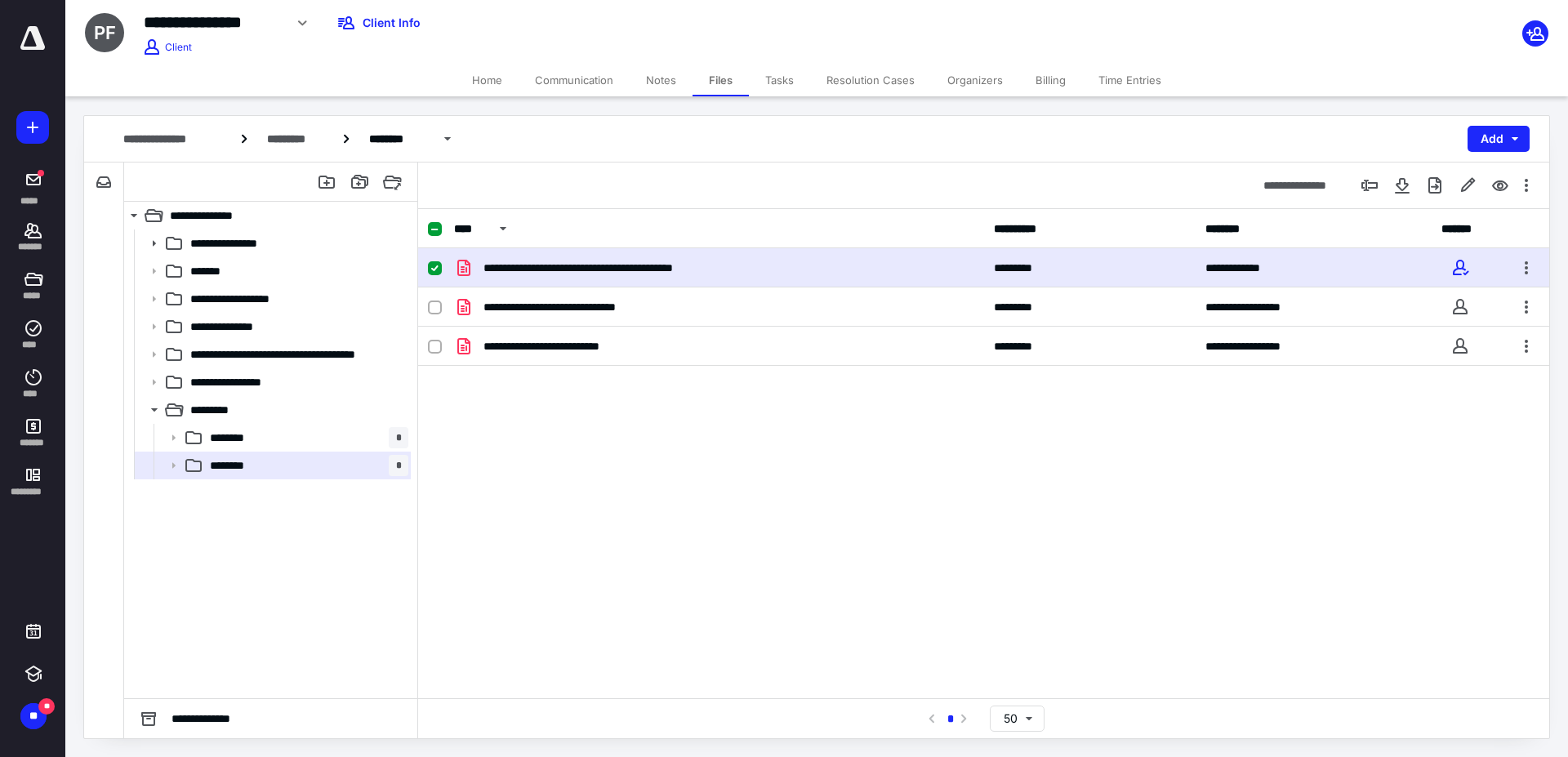 click on "**********" at bounding box center [983, 268] 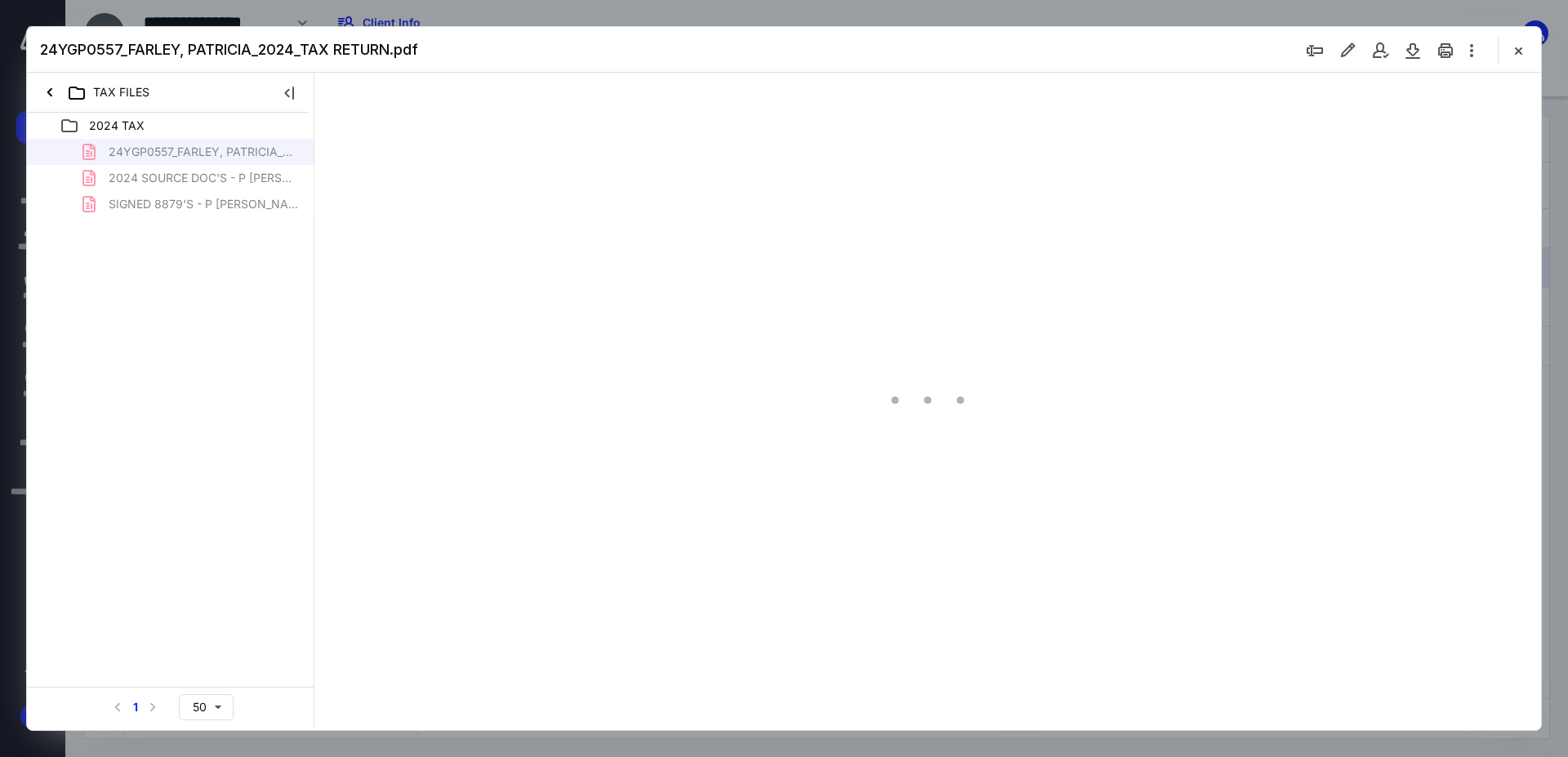type on "183" 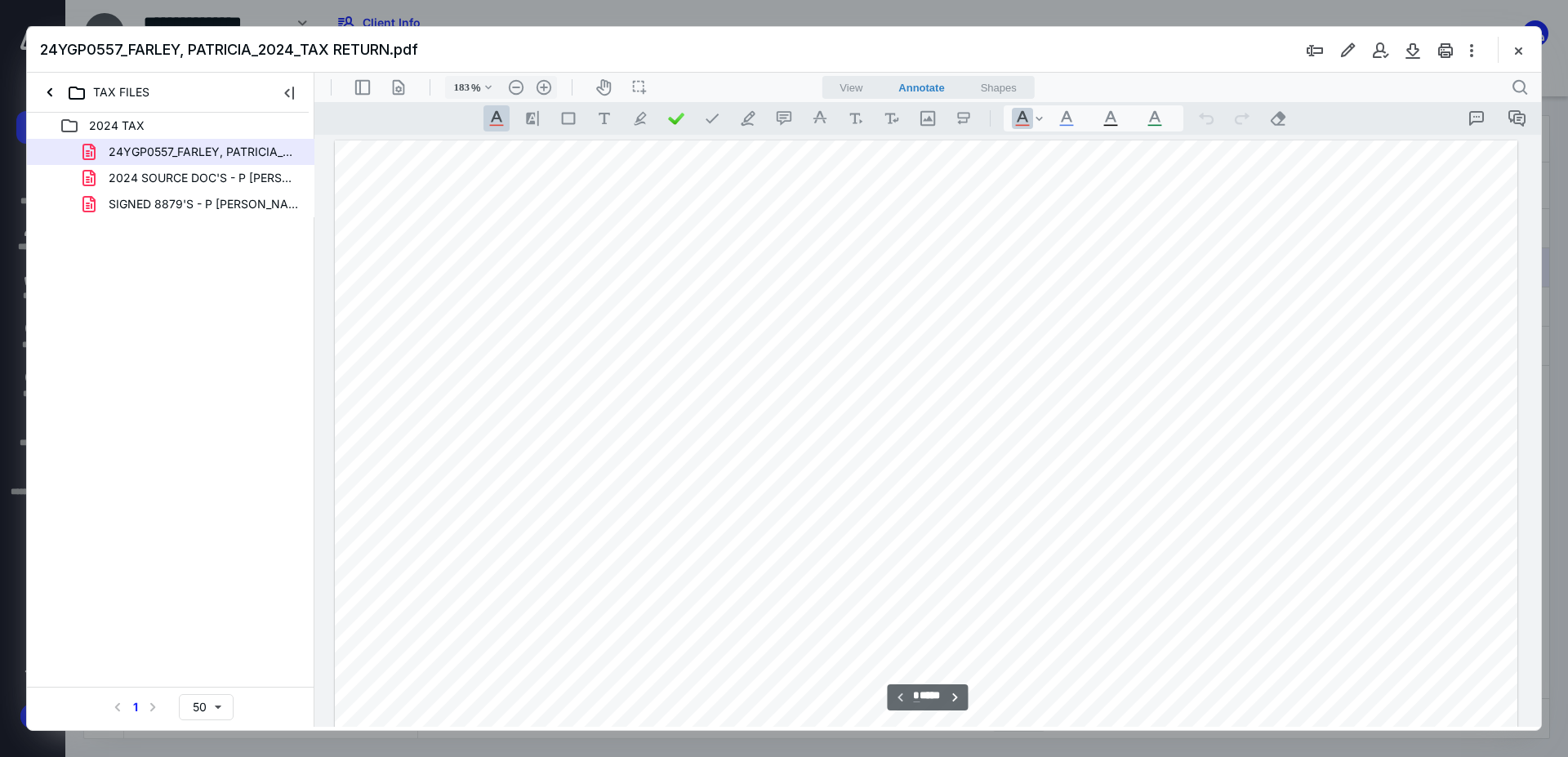scroll, scrollTop: 0, scrollLeft: 0, axis: both 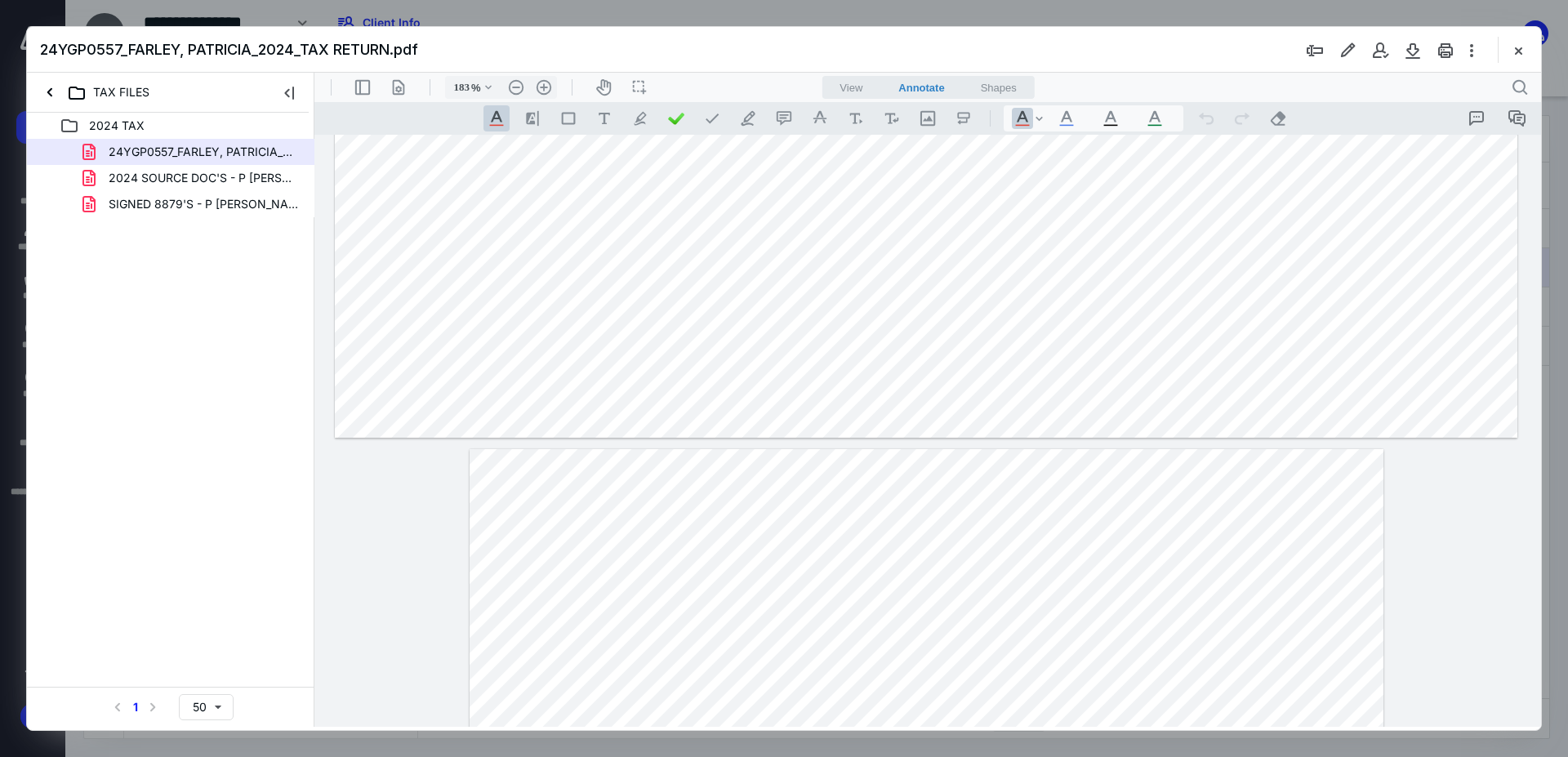drag, startPoint x: 1521, startPoint y: 59, endPoint x: 1544, endPoint y: 69, distance: 25.079872 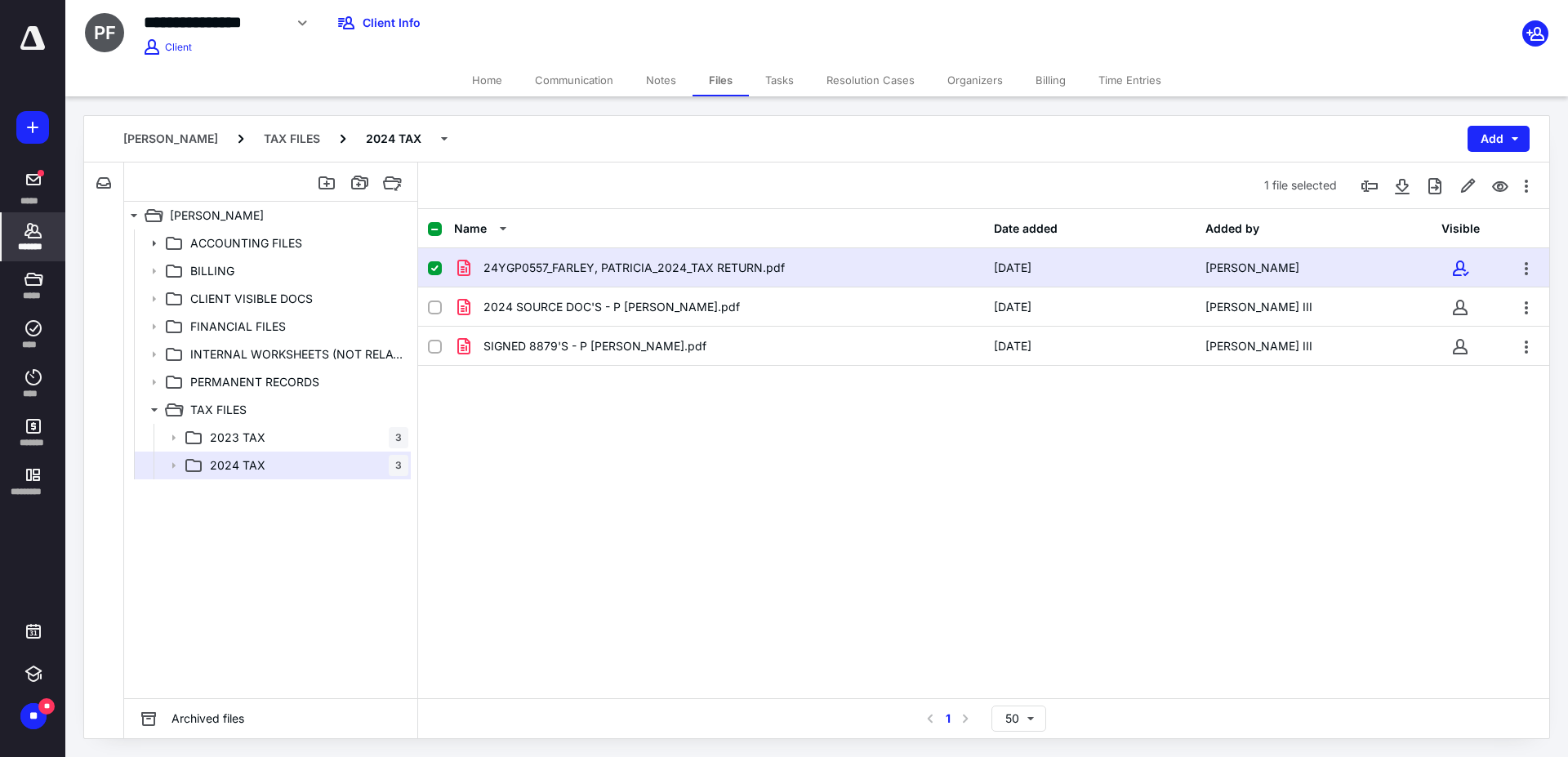 click 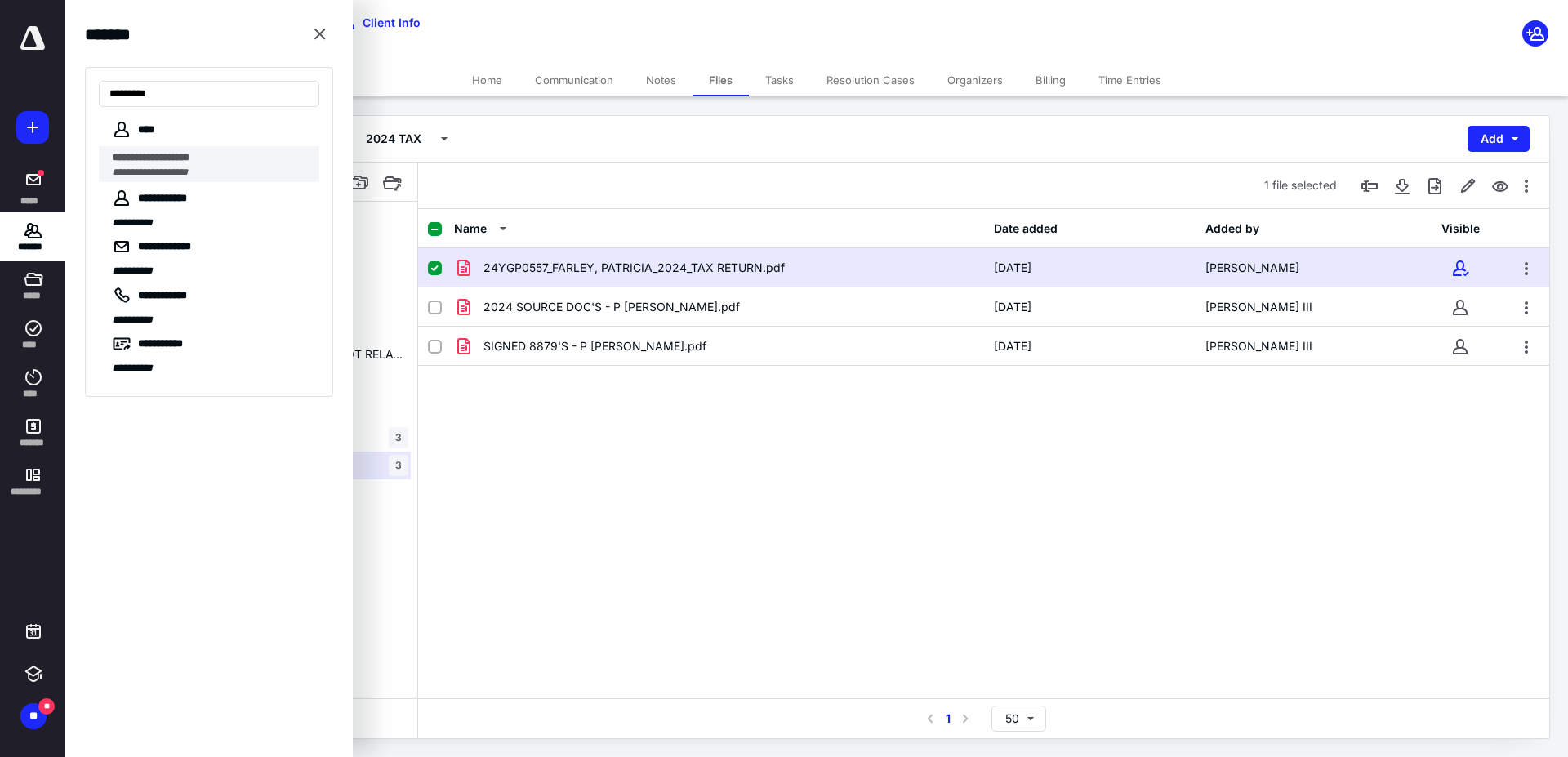 type on "*********" 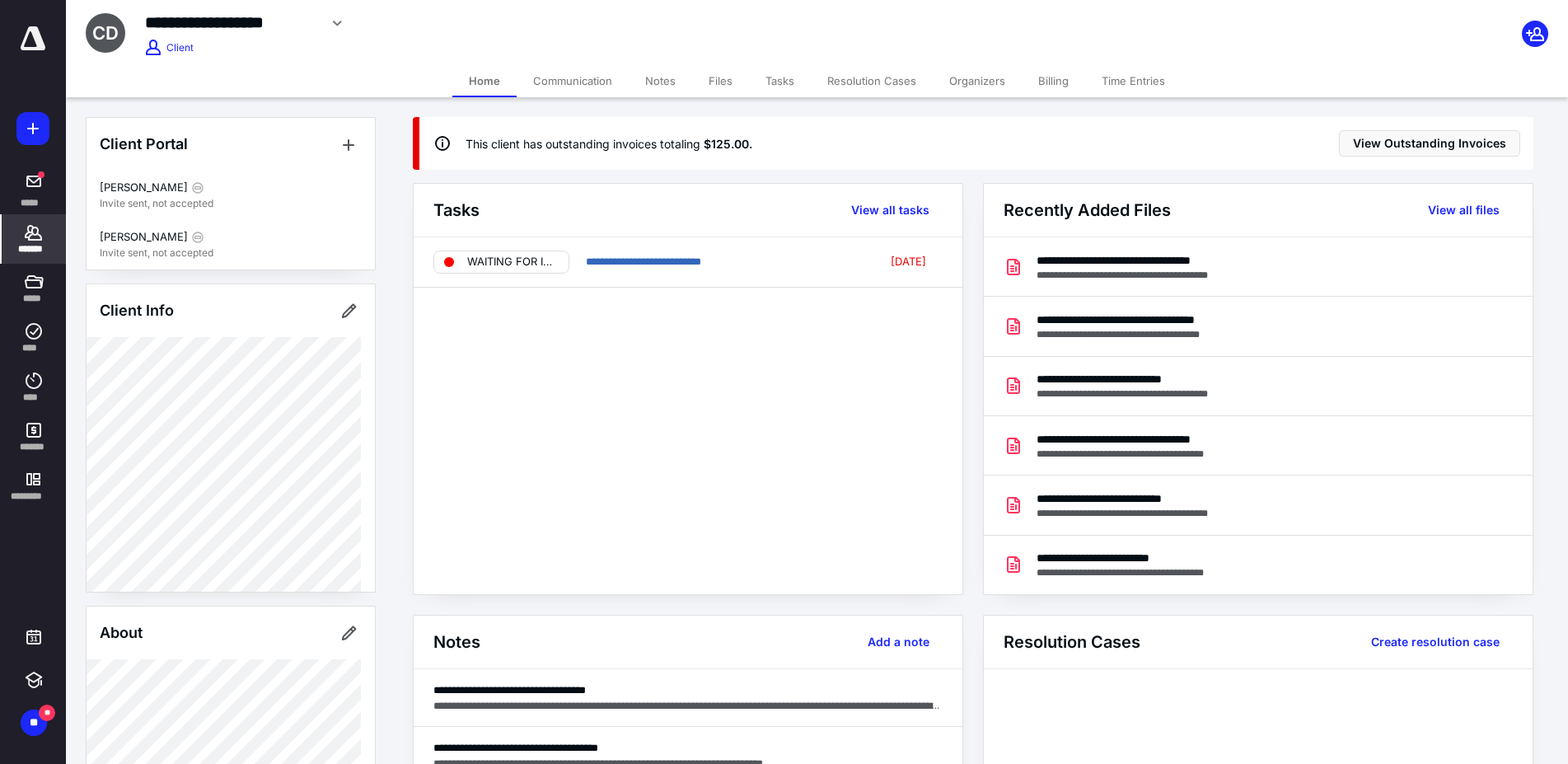 click on "Files" at bounding box center (720, 81) 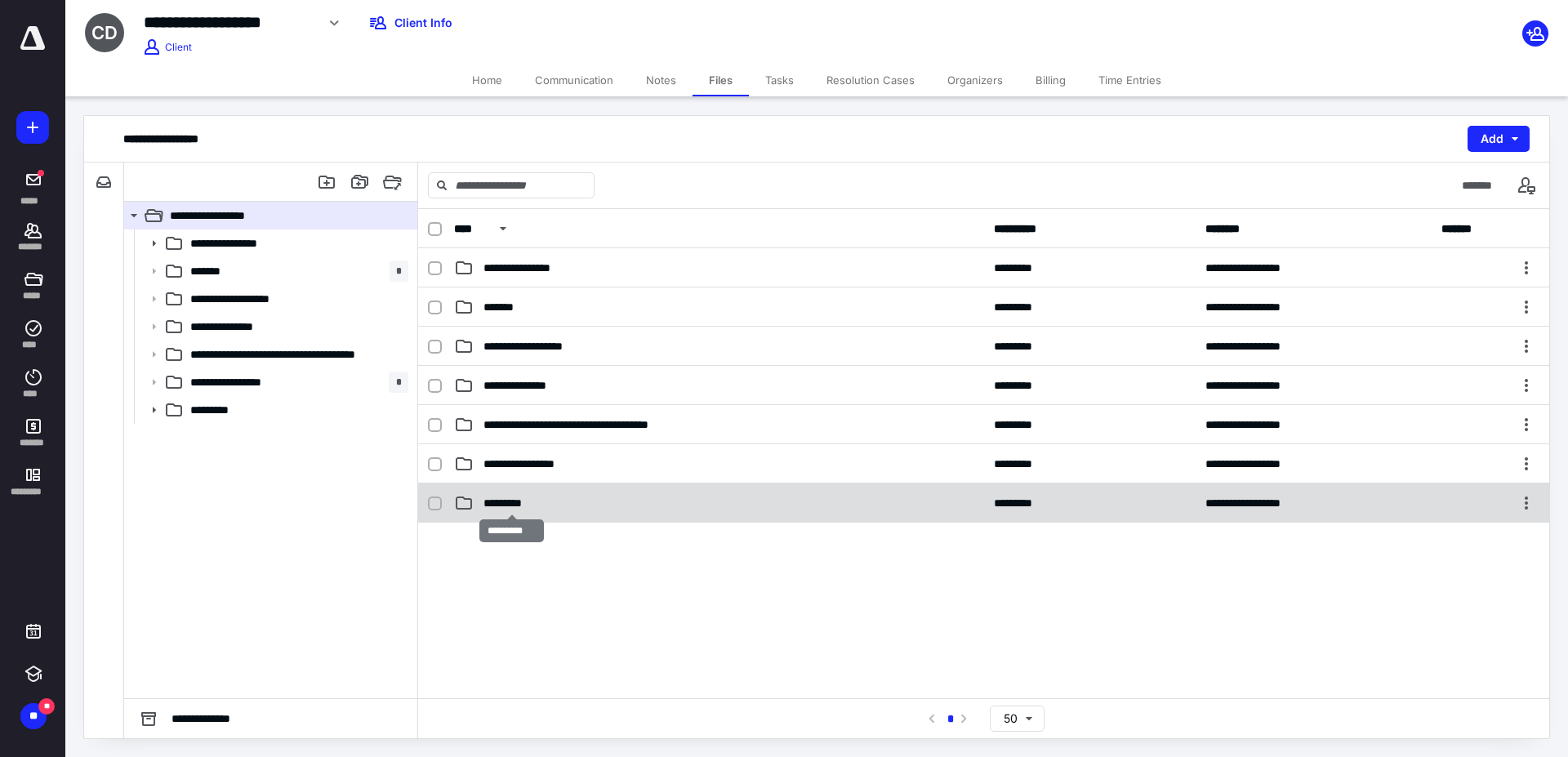 click on "*********" at bounding box center (511, 503) 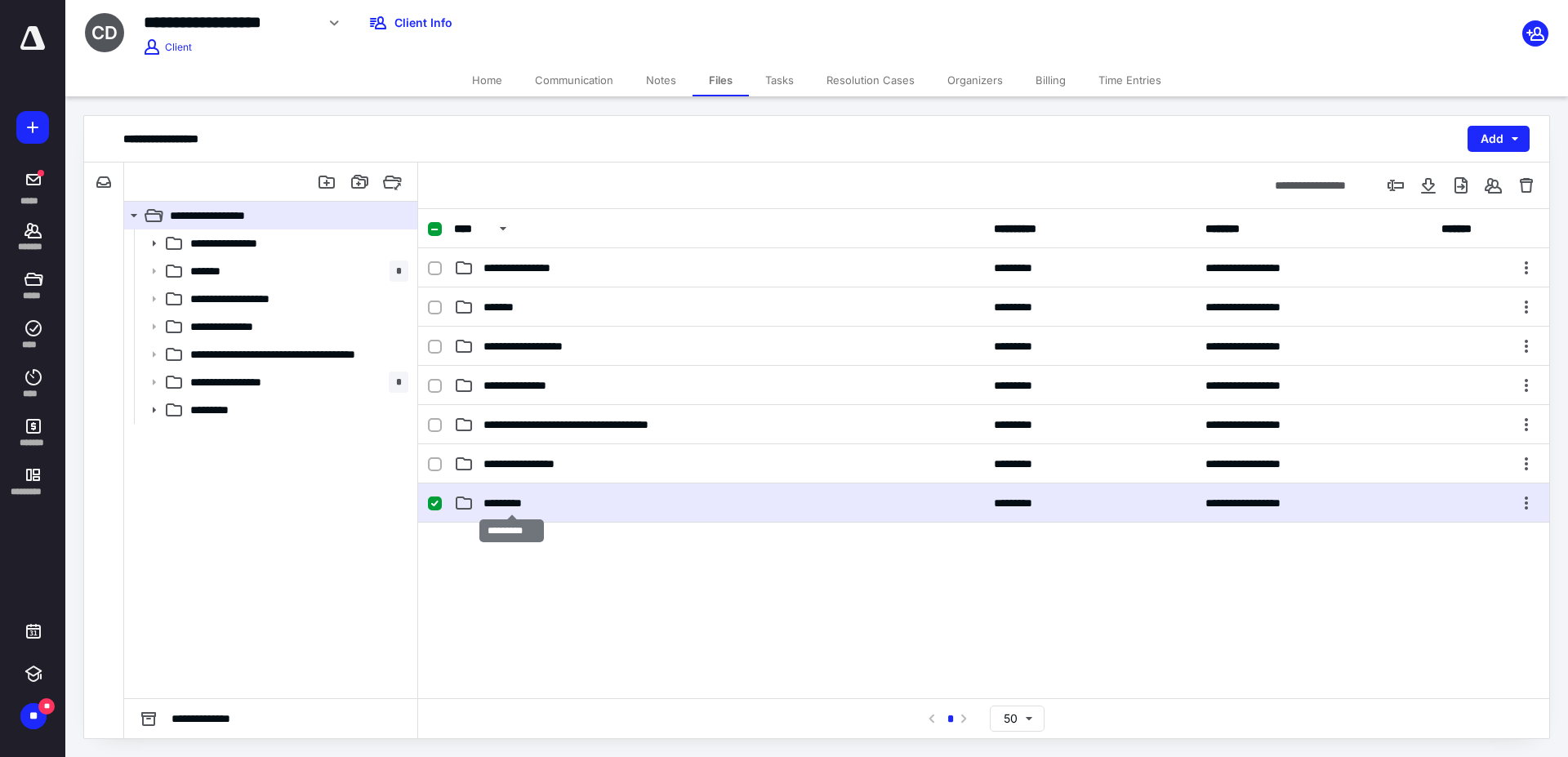 drag, startPoint x: 514, startPoint y: 497, endPoint x: 542, endPoint y: 424, distance: 78.18568 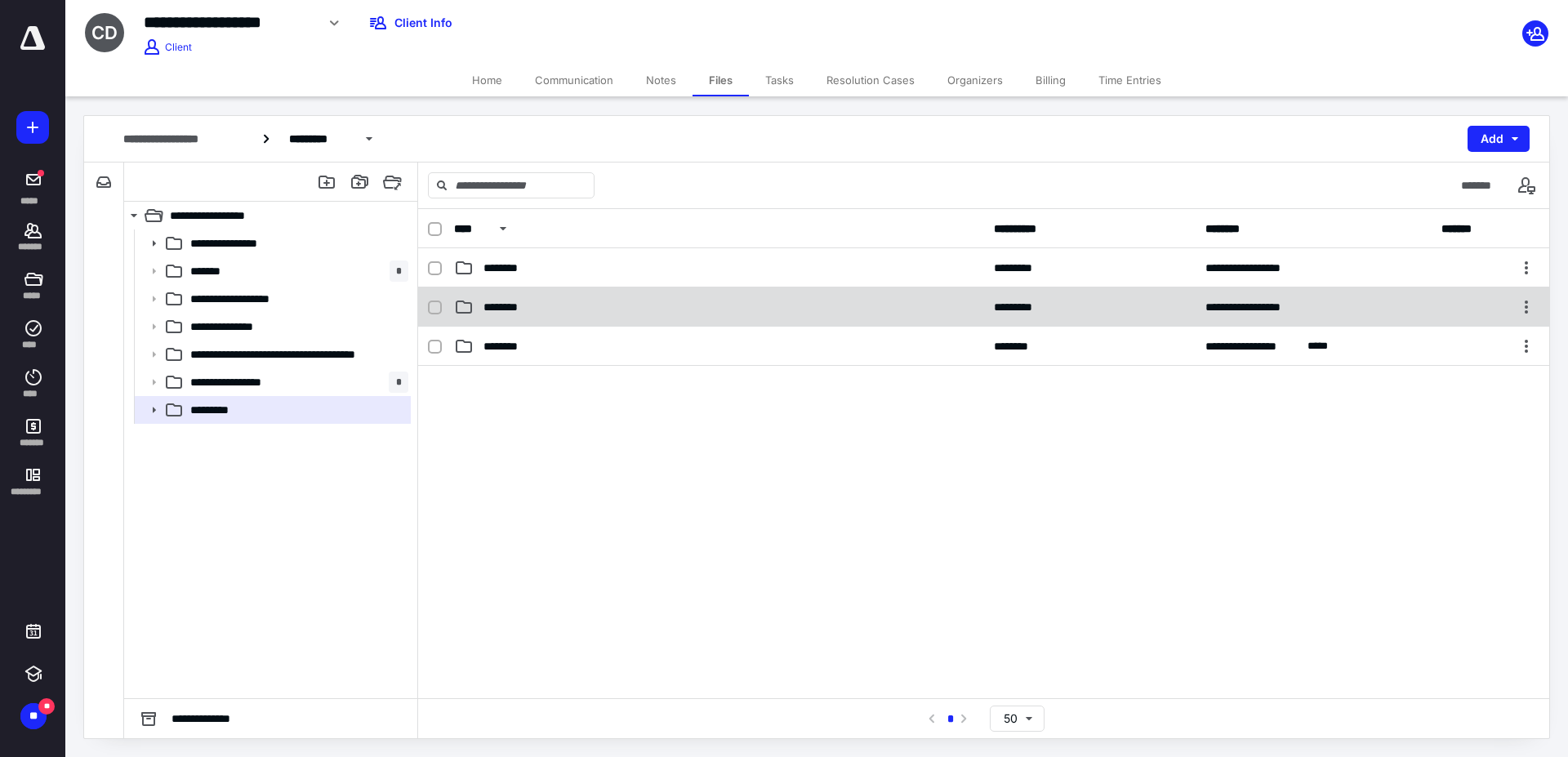 click on "********" at bounding box center [719, 307] 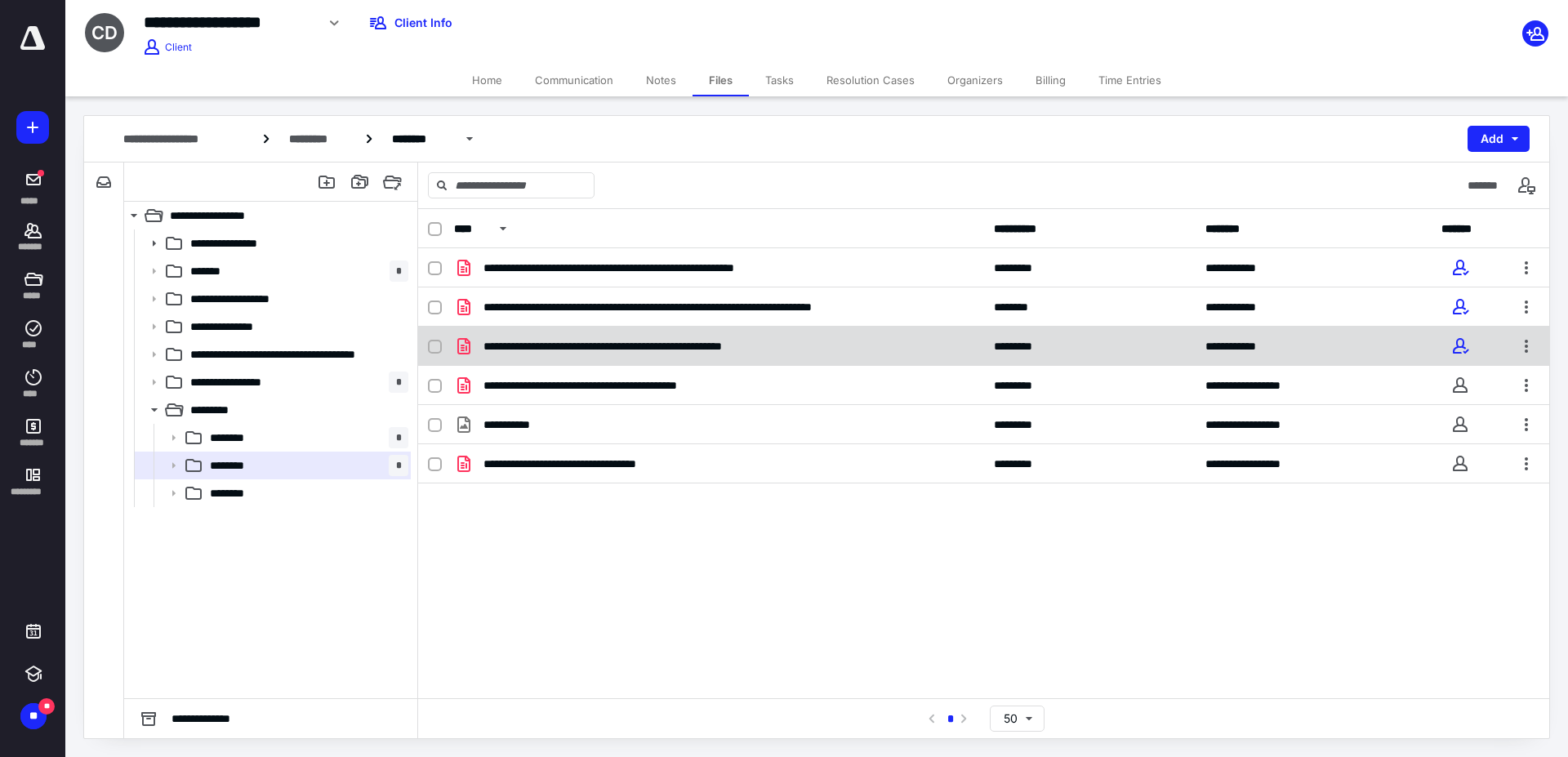 click on "**********" at bounding box center [719, 346] 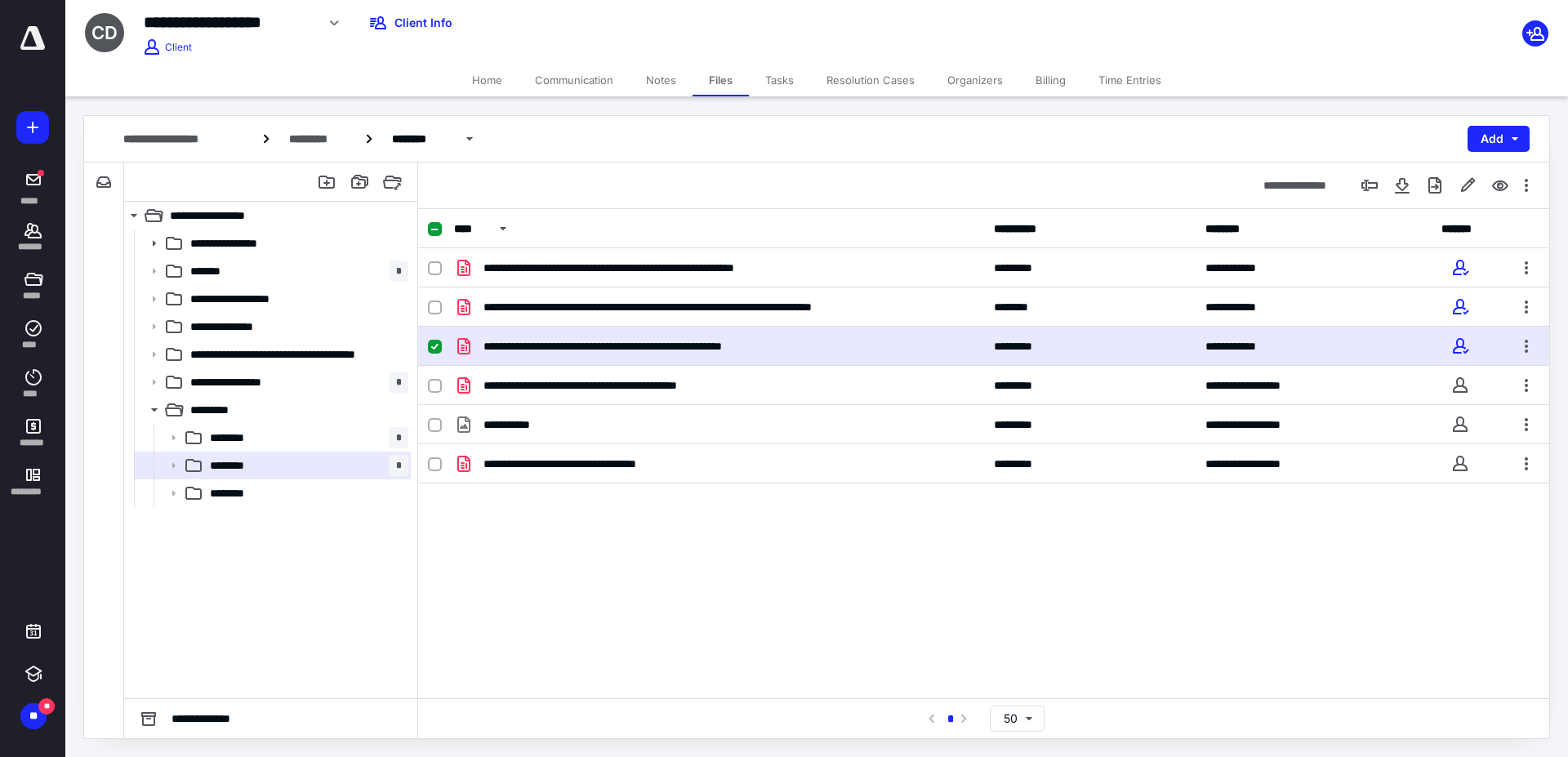 click on "**********" at bounding box center (719, 346) 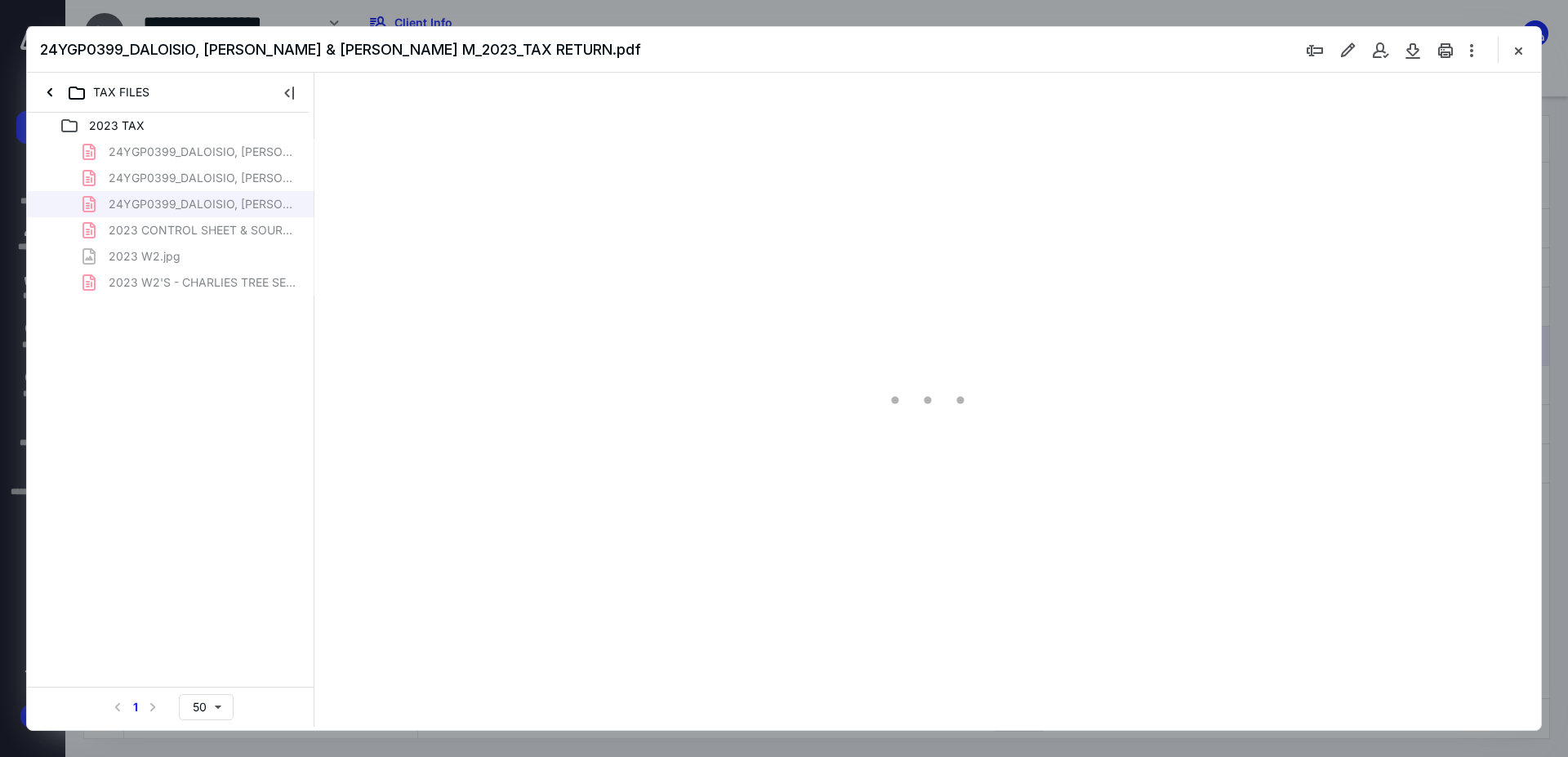 type on "236" 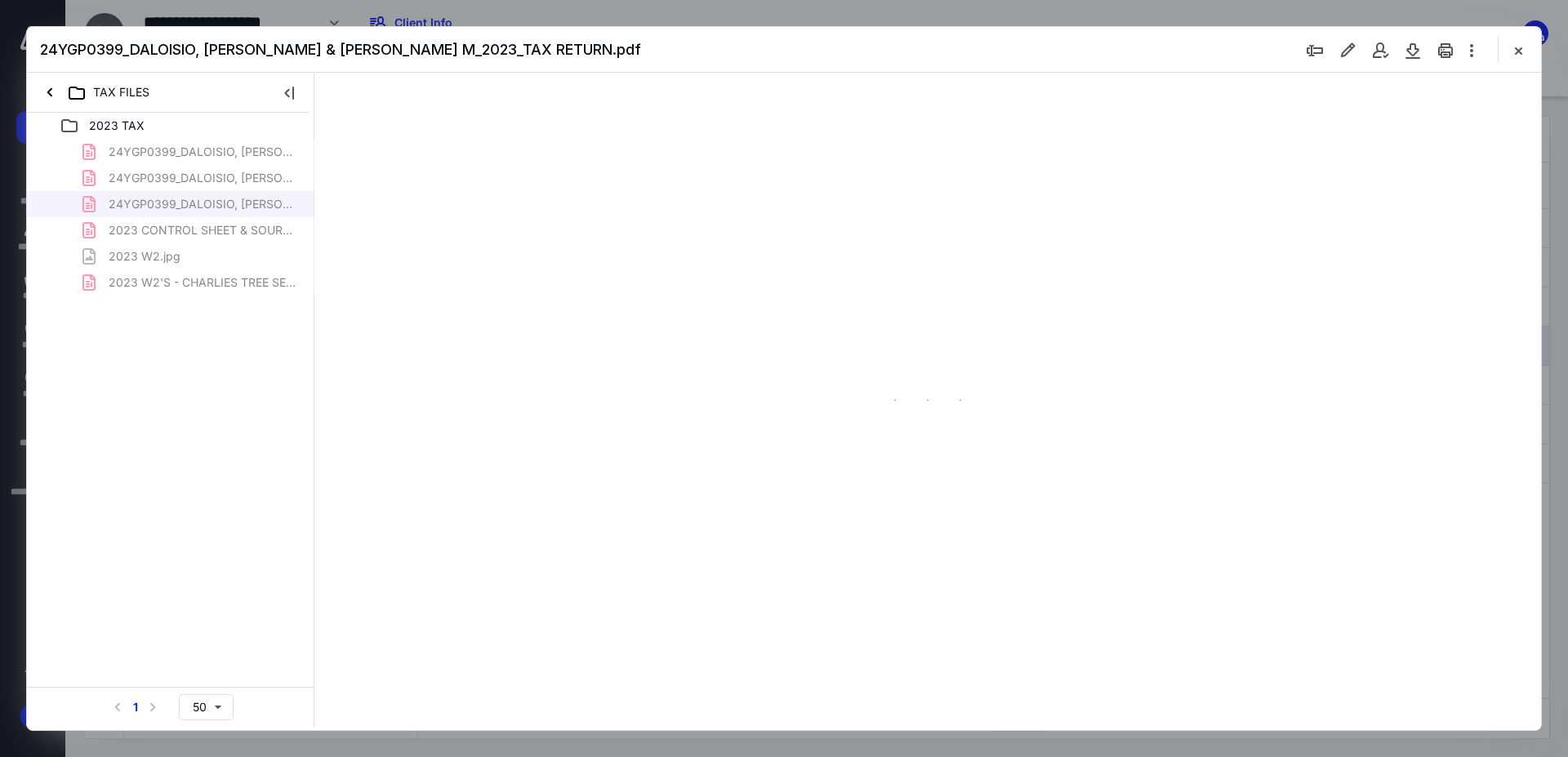 scroll, scrollTop: 0, scrollLeft: 0, axis: both 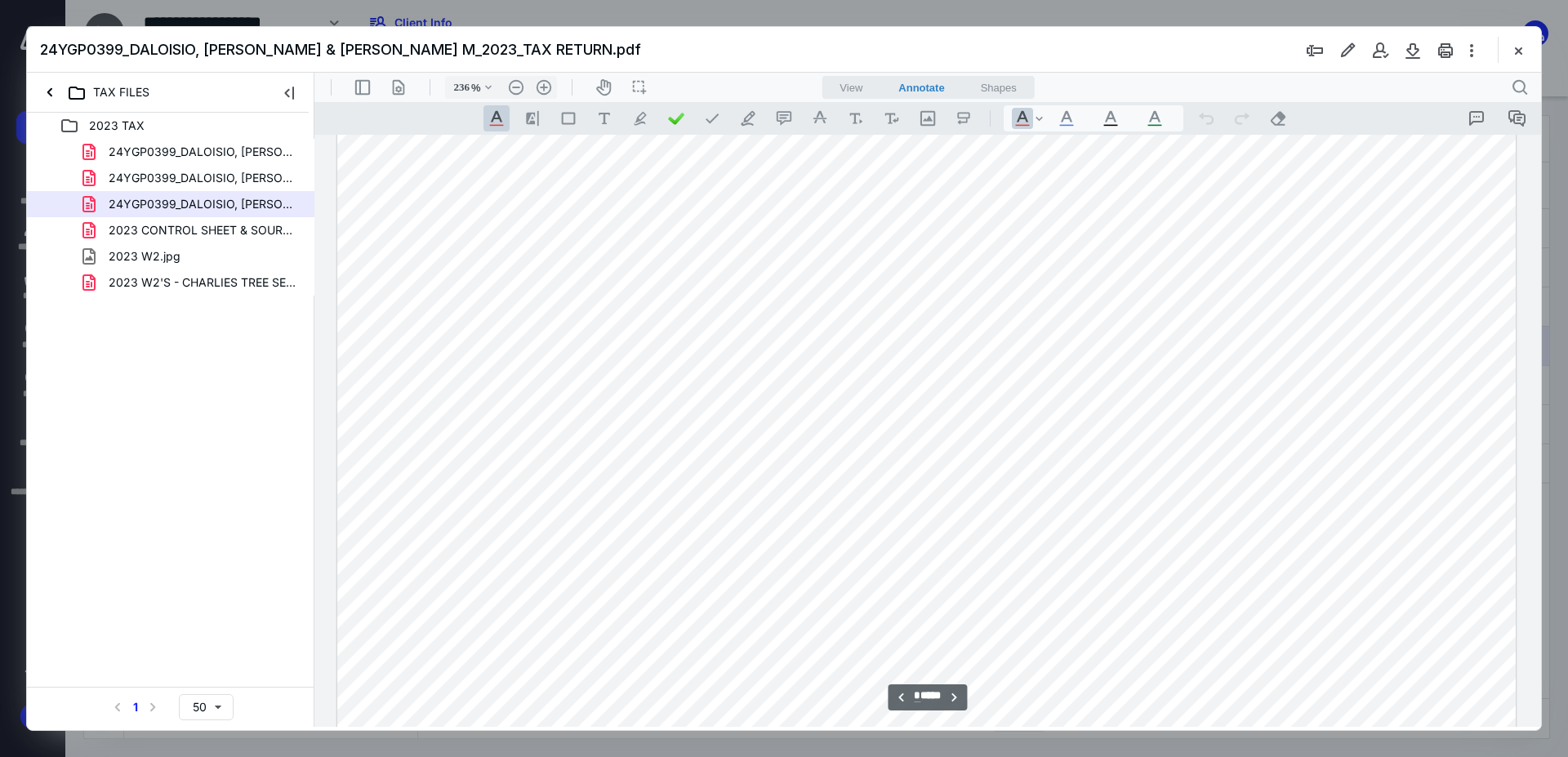 type on "*" 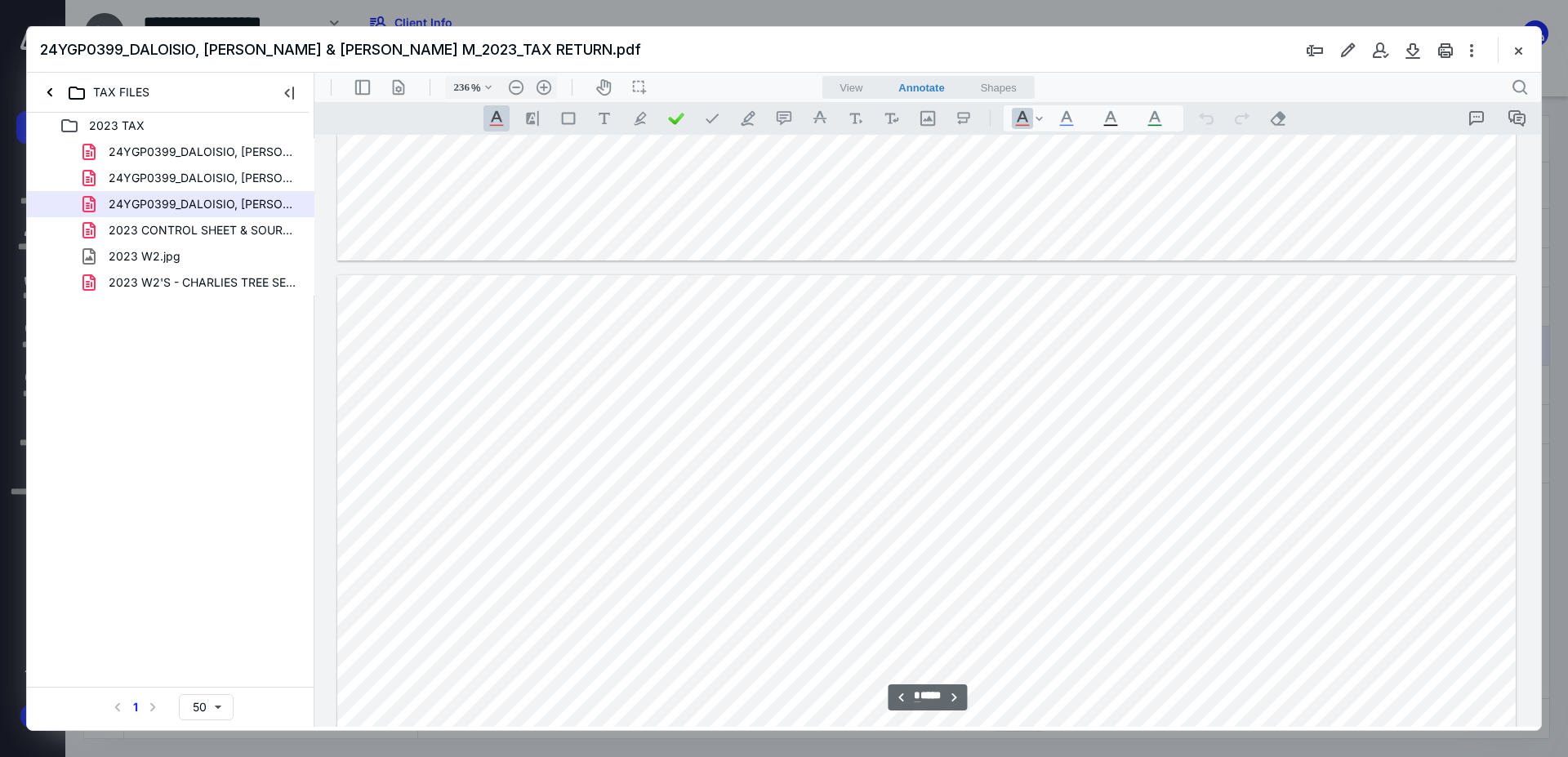 scroll, scrollTop: 6655, scrollLeft: 0, axis: vertical 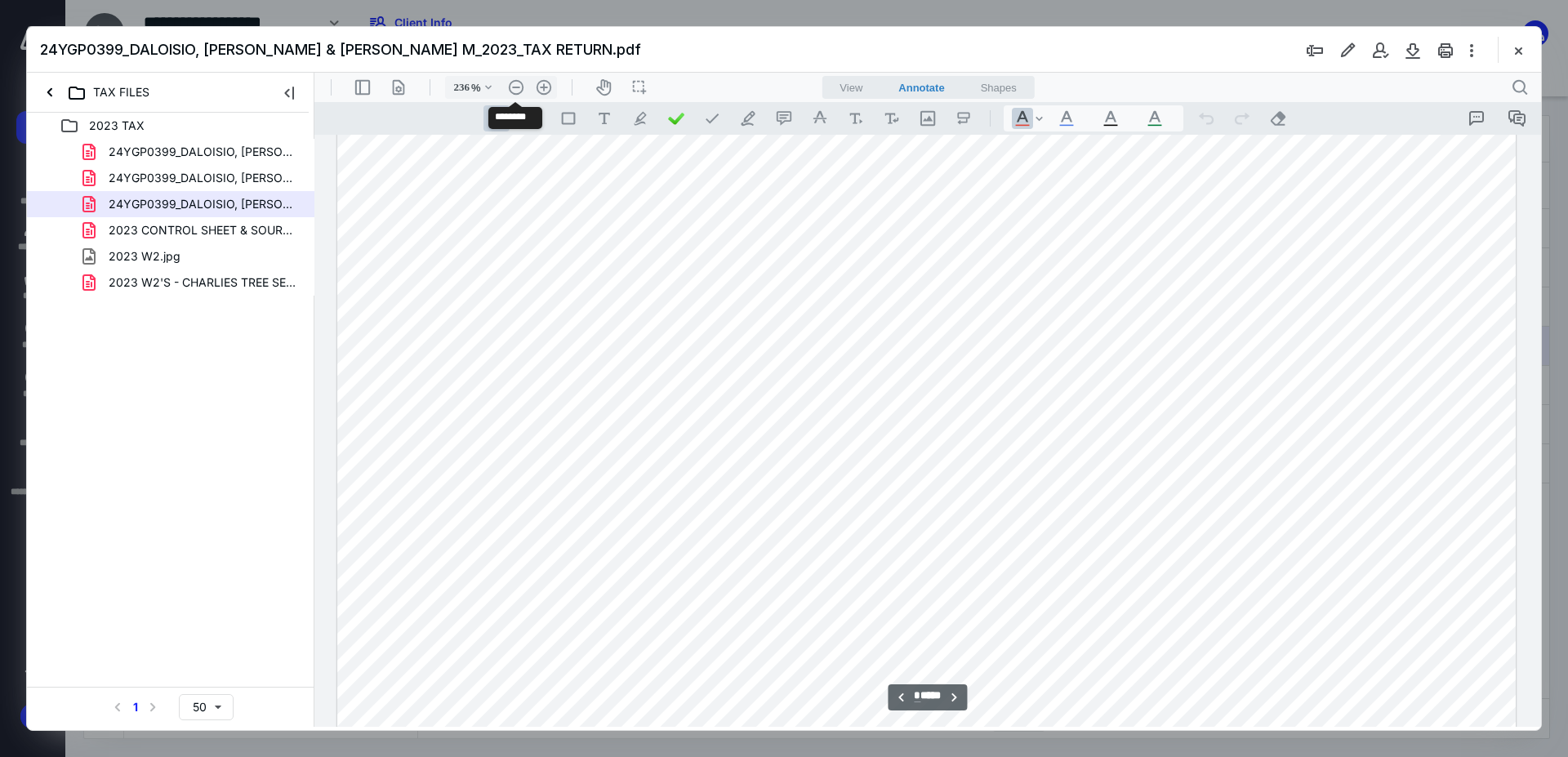 drag, startPoint x: 513, startPoint y: 87, endPoint x: 817, endPoint y: 301, distance: 371.7687 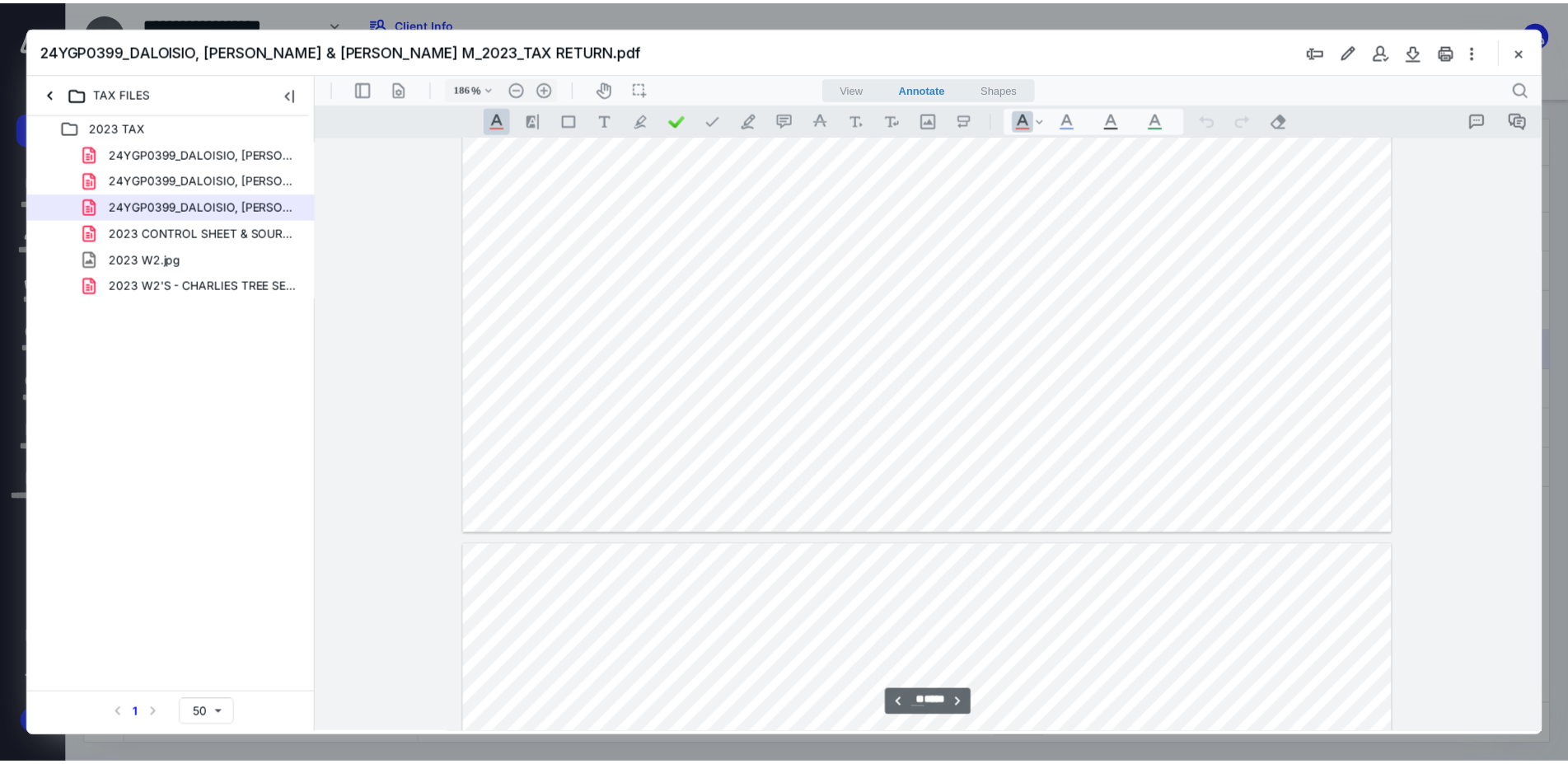 scroll, scrollTop: 13464, scrollLeft: 0, axis: vertical 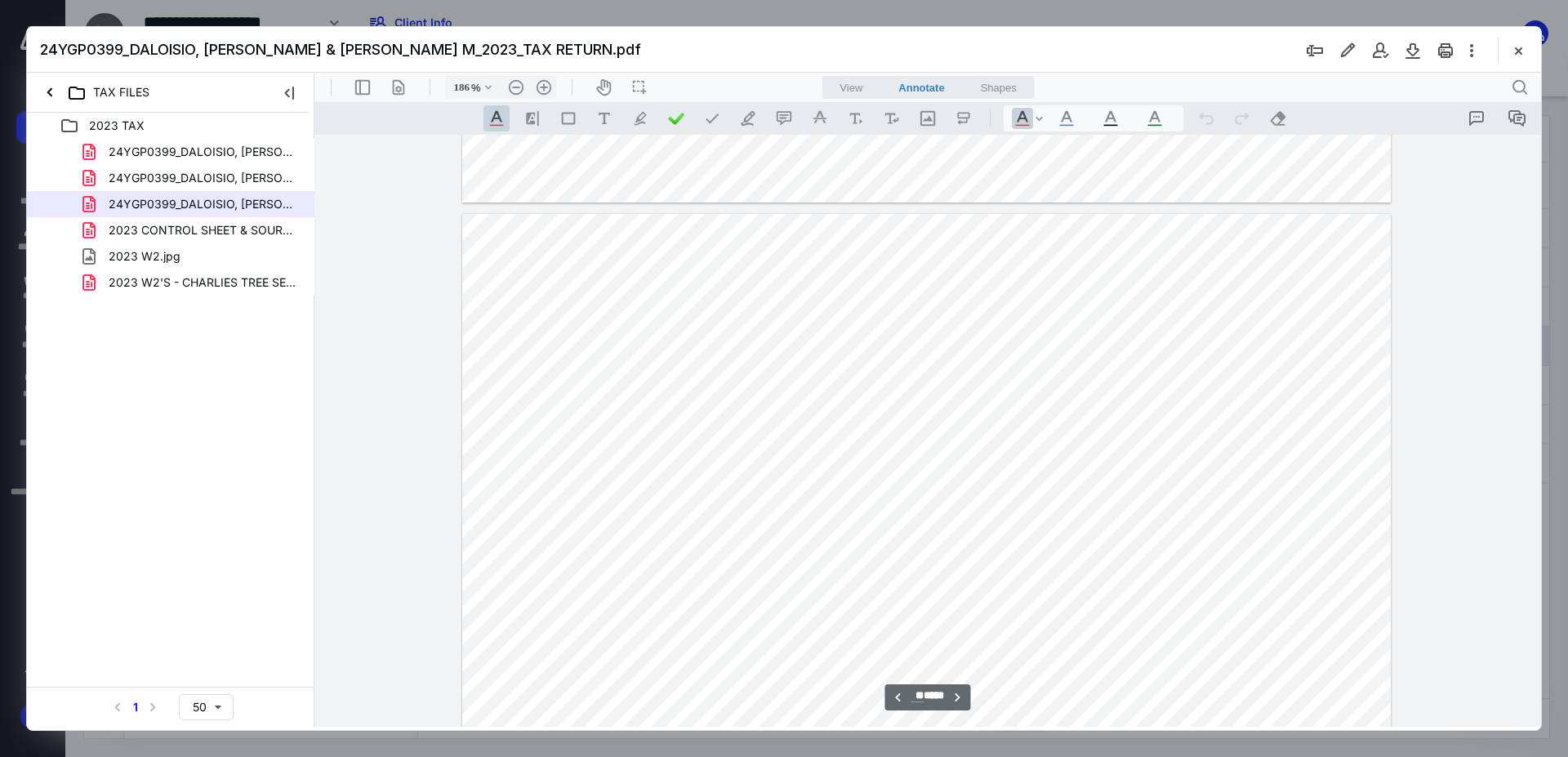 type on "**" 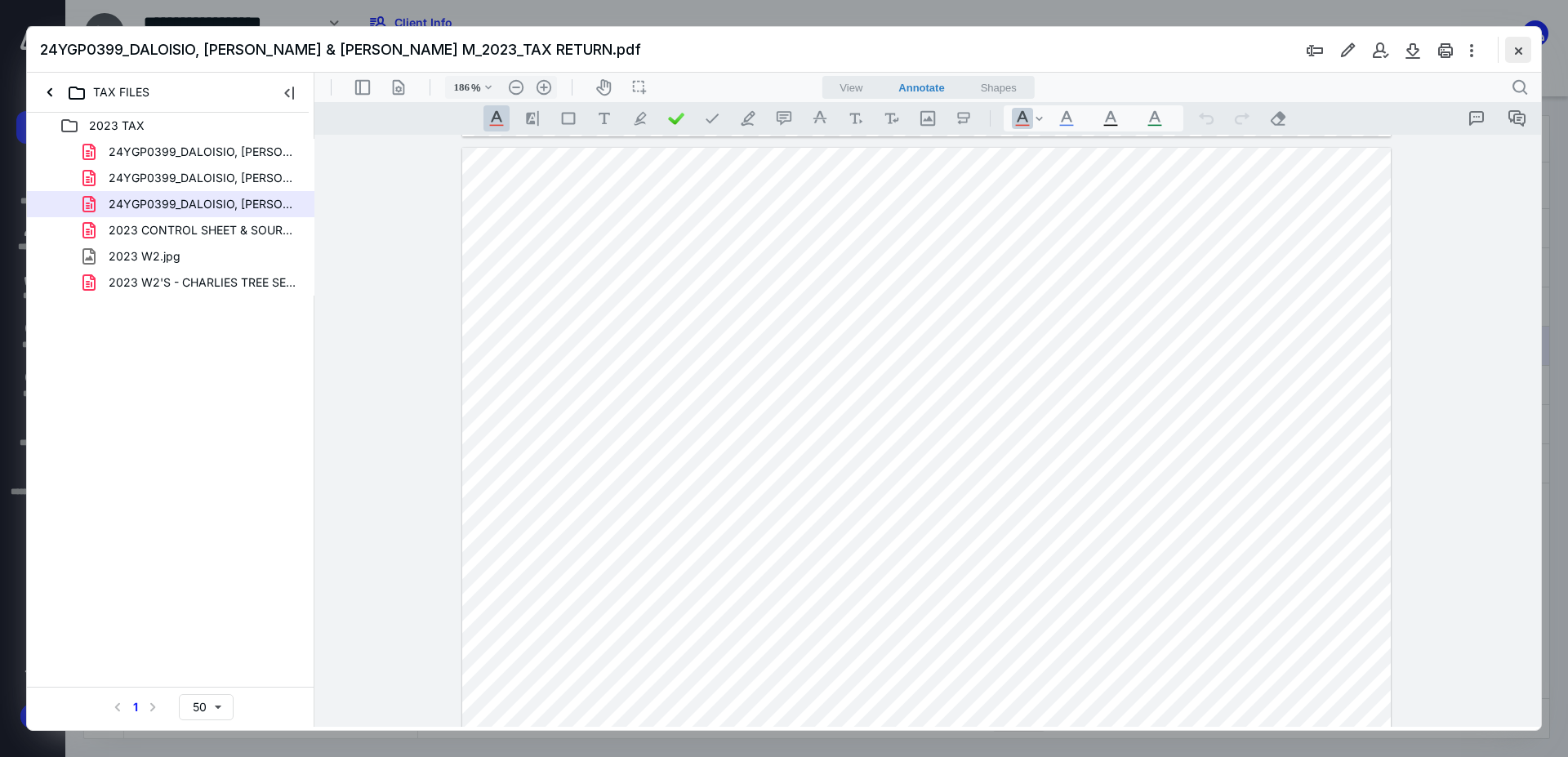 click at bounding box center [1518, 50] 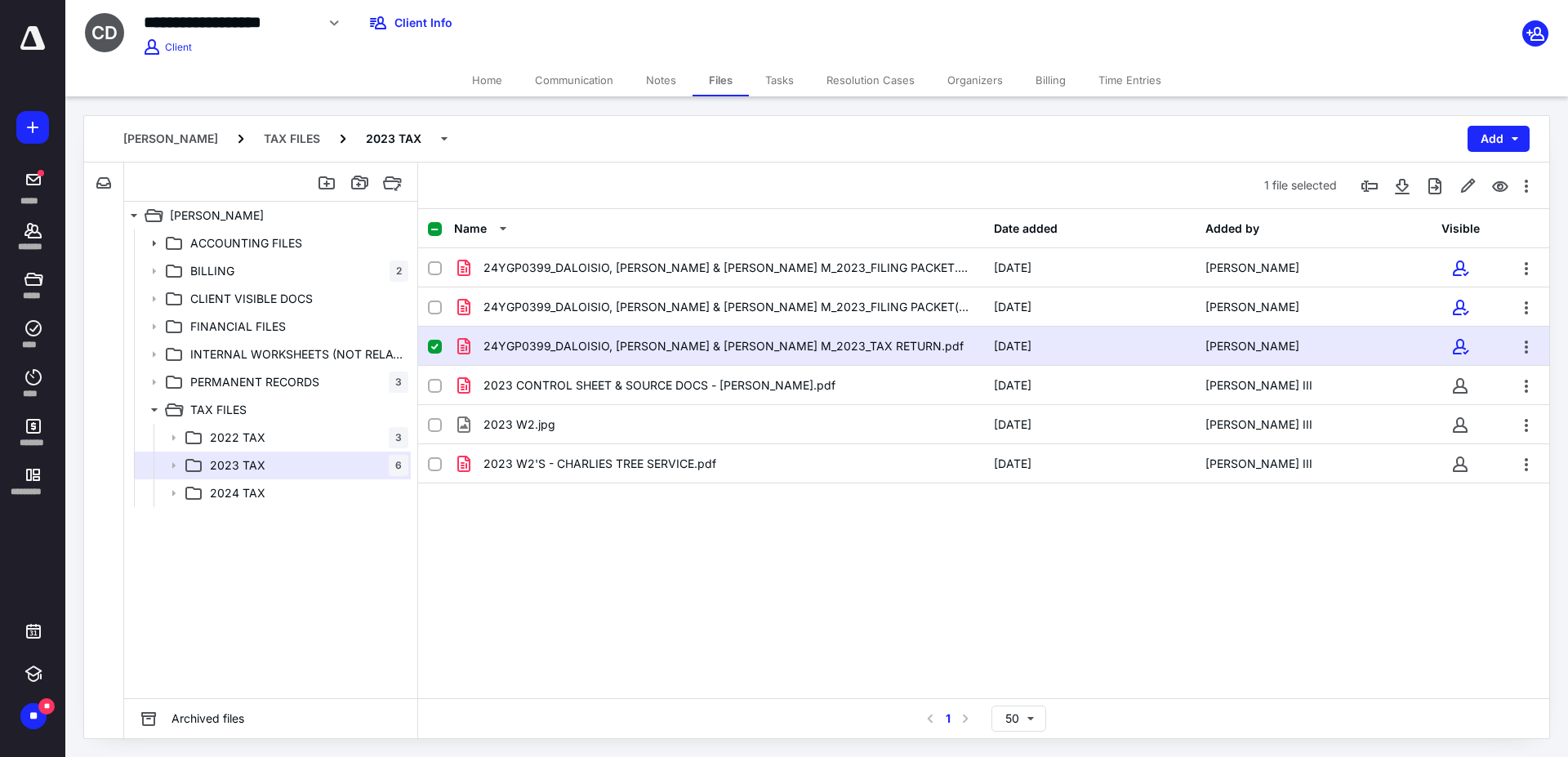 click on "Home" at bounding box center [487, 80] 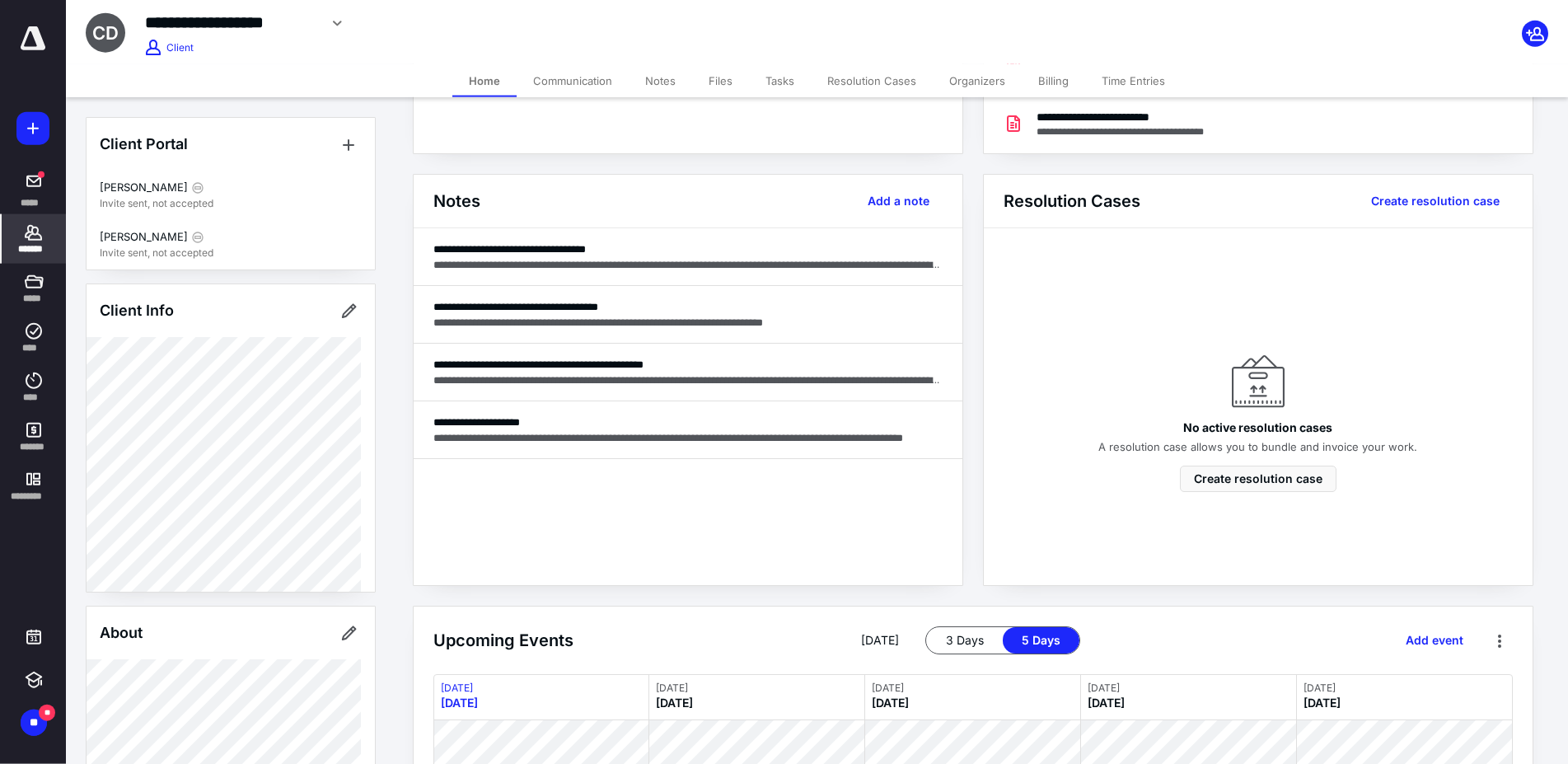 scroll, scrollTop: 504, scrollLeft: 0, axis: vertical 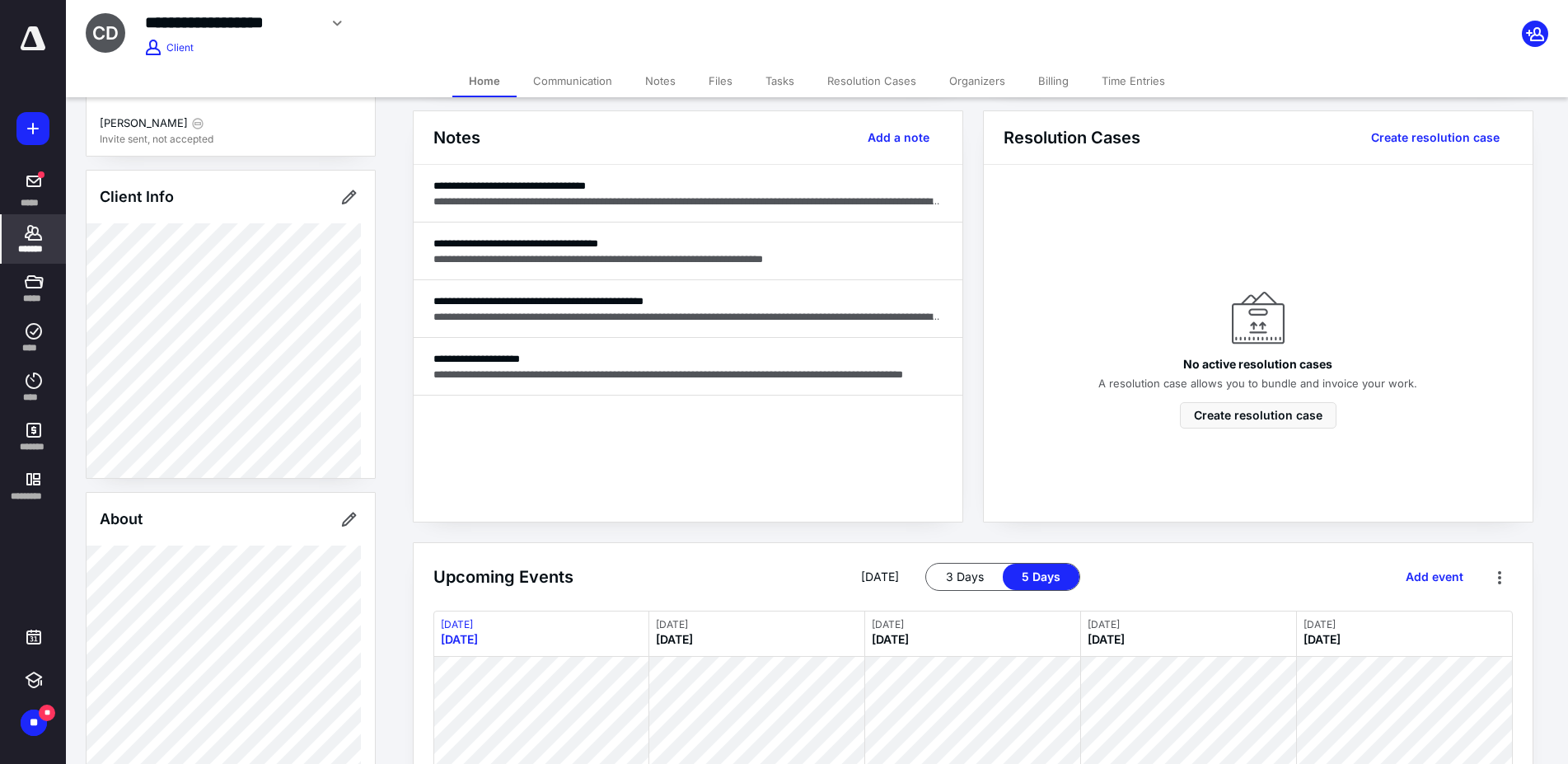 click on "Files" at bounding box center [720, 81] 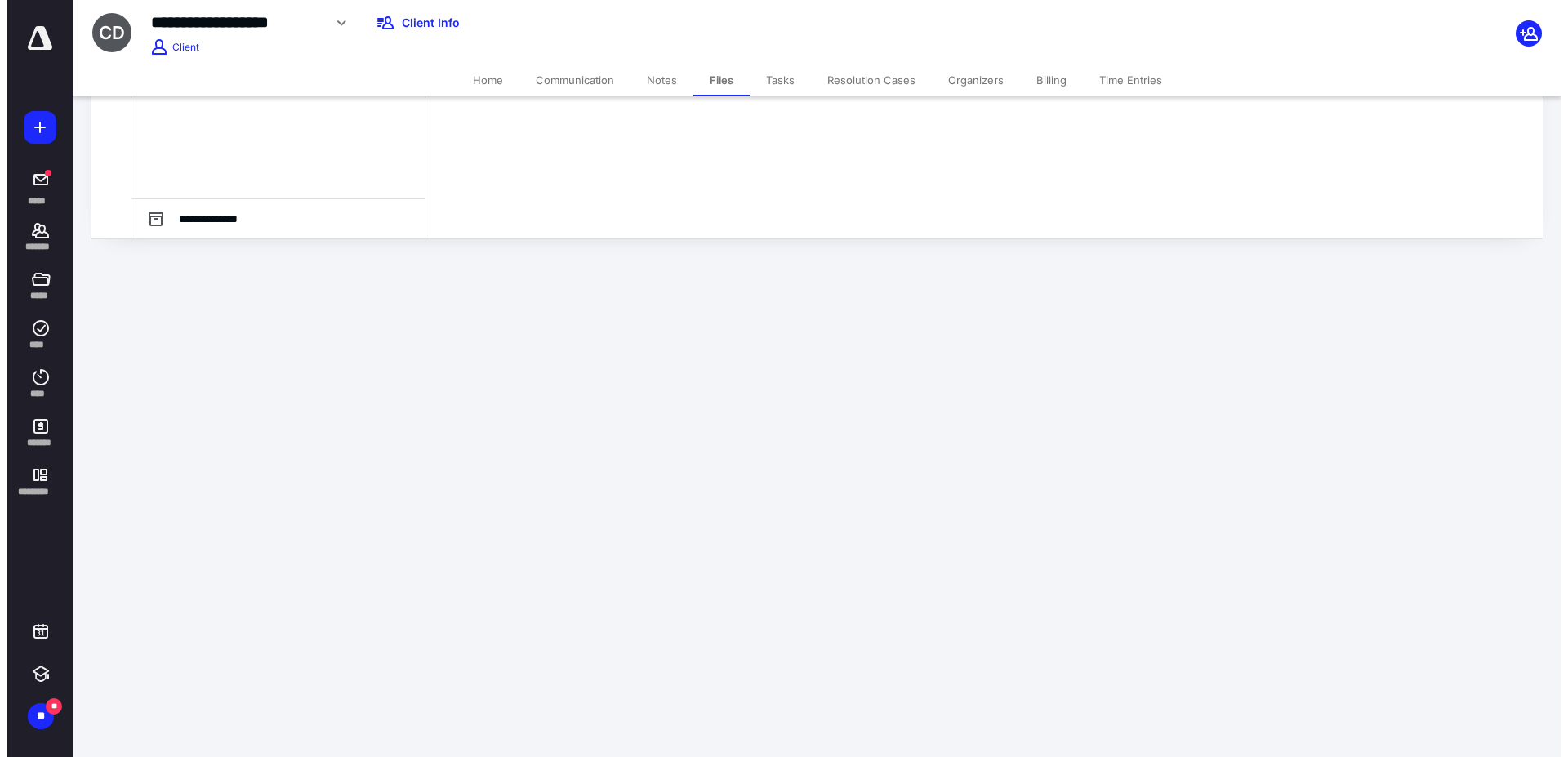 scroll, scrollTop: 0, scrollLeft: 0, axis: both 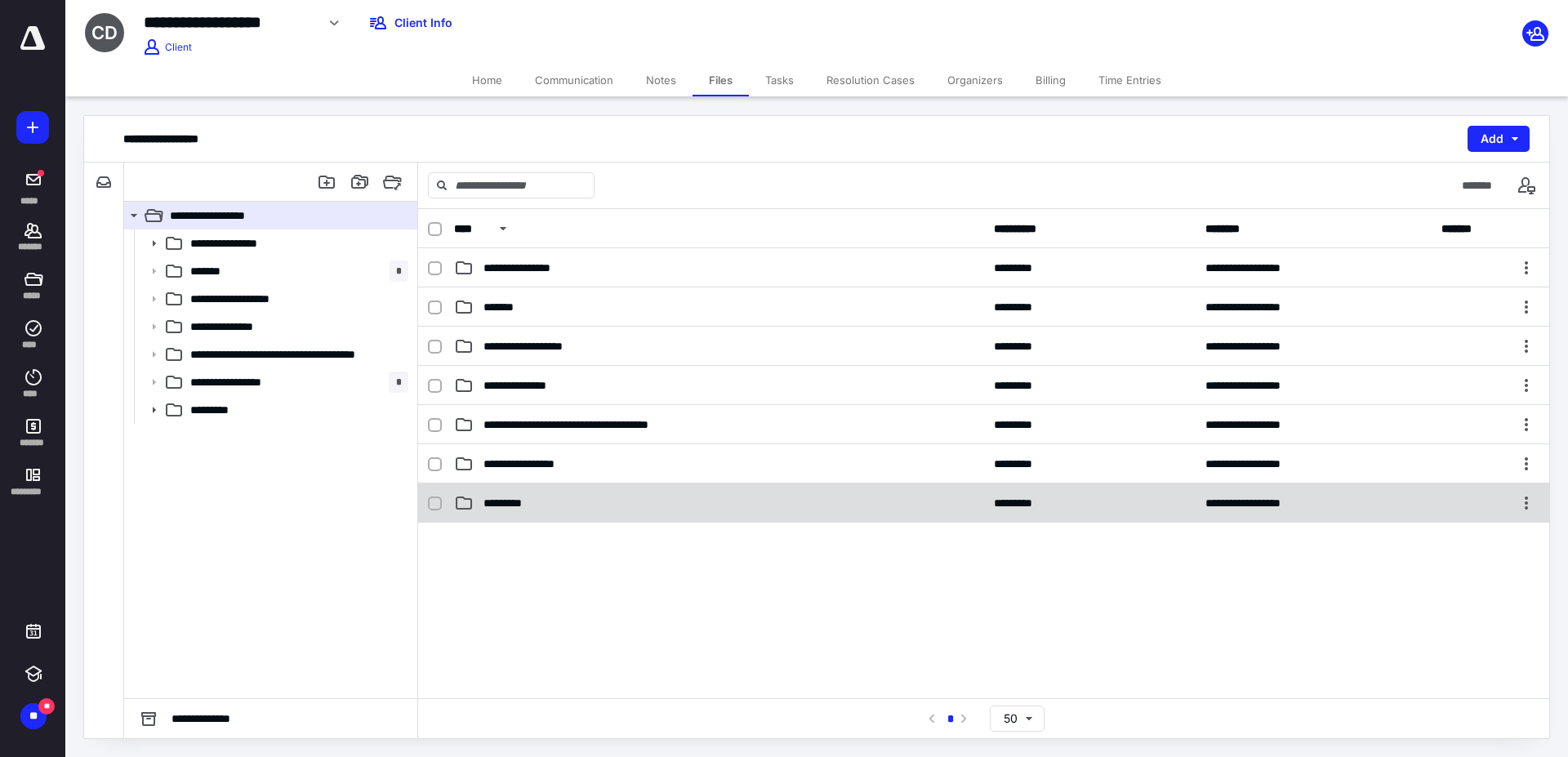 click on "**********" at bounding box center [983, 503] 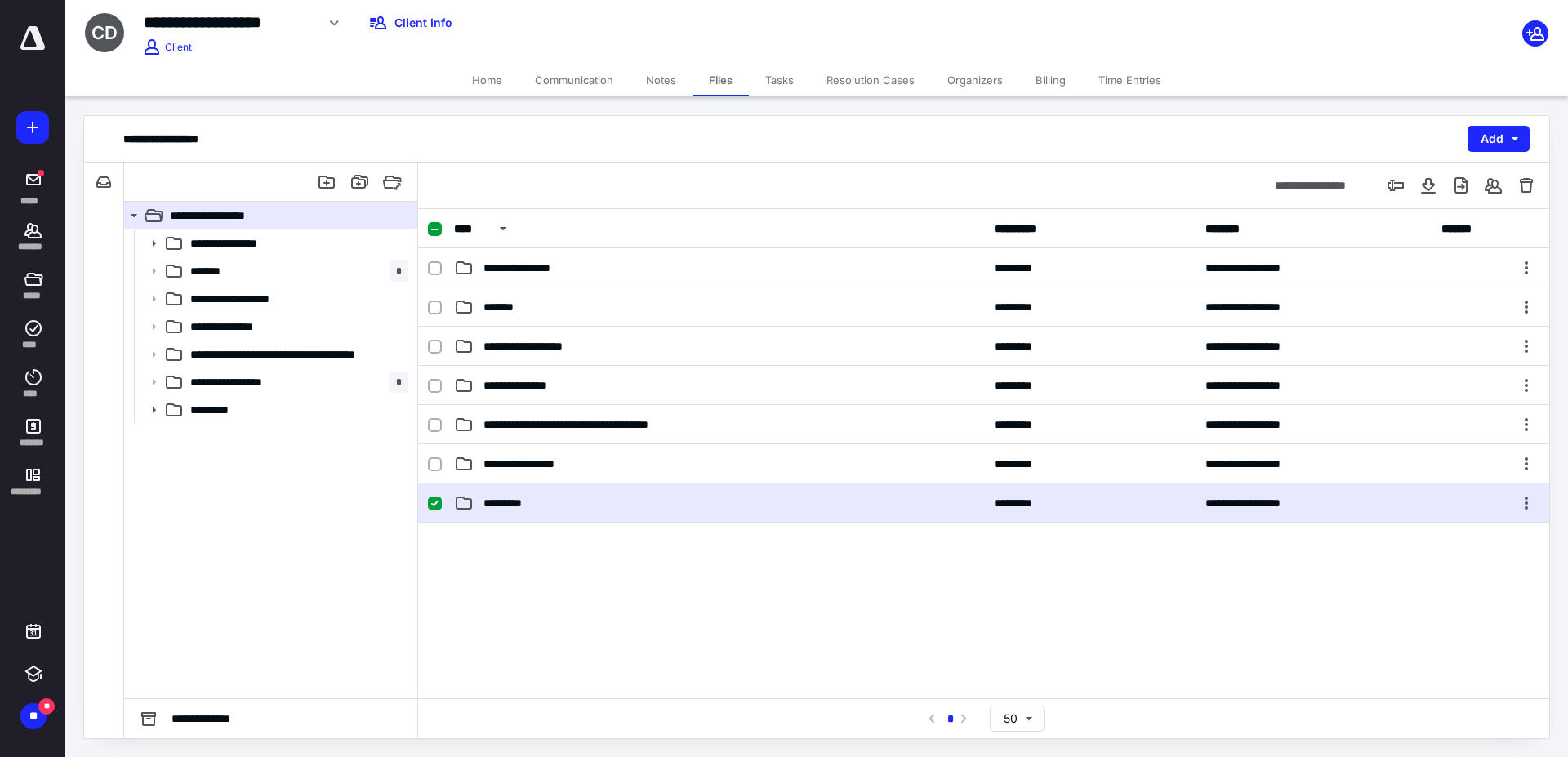 click on "**********" at bounding box center [983, 503] 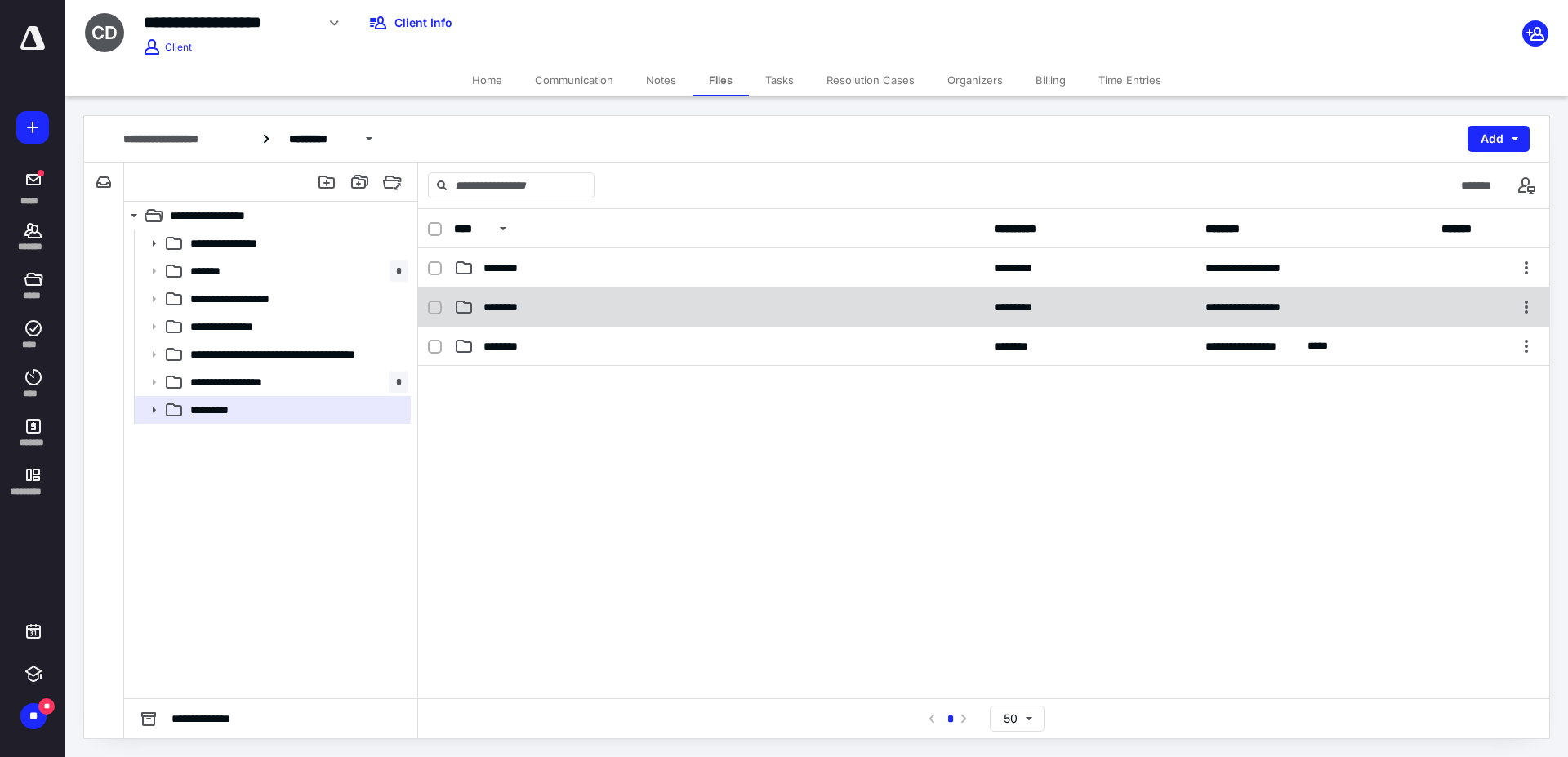click on "********" at bounding box center (719, 307) 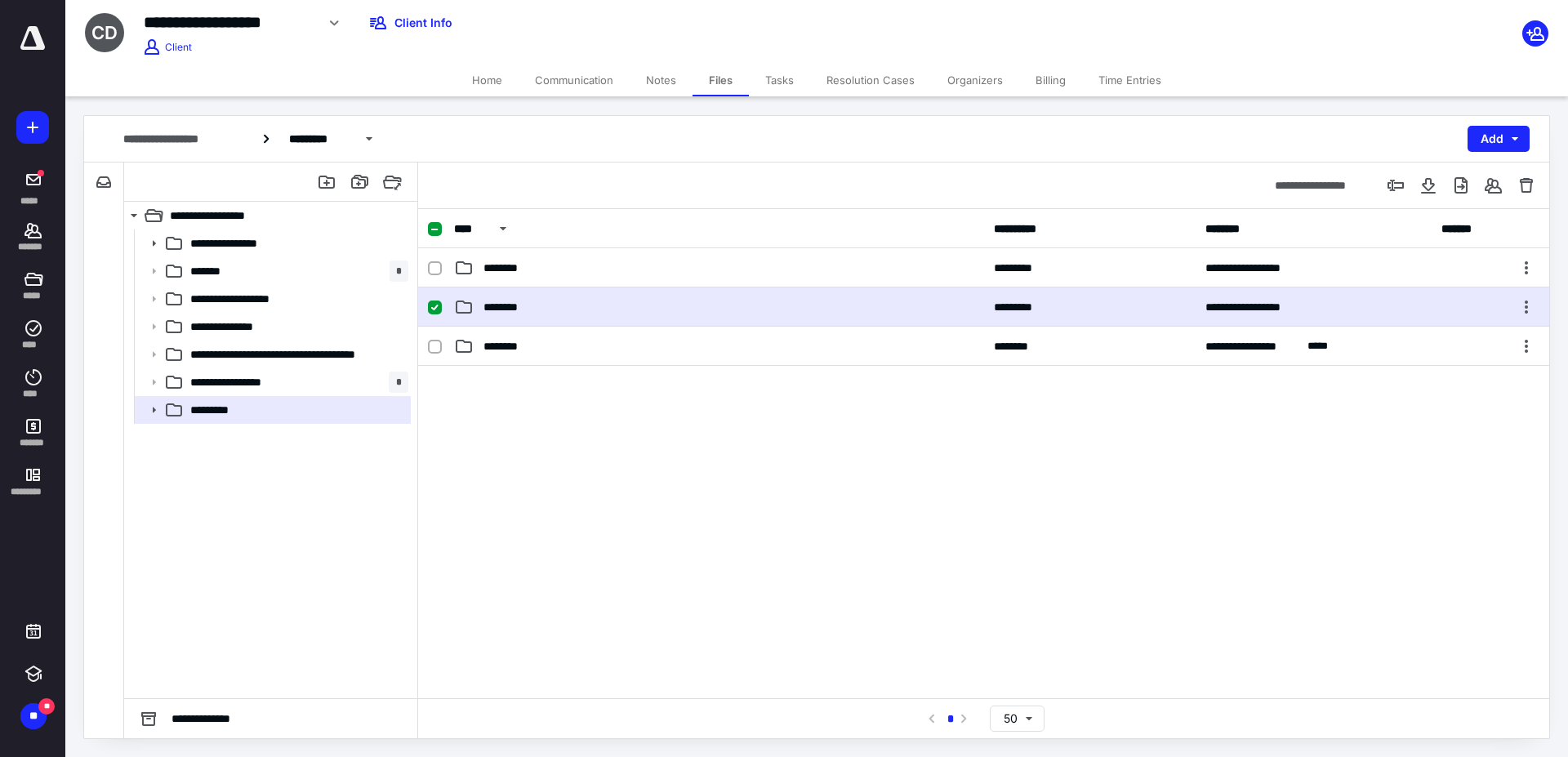 click on "********" at bounding box center (719, 307) 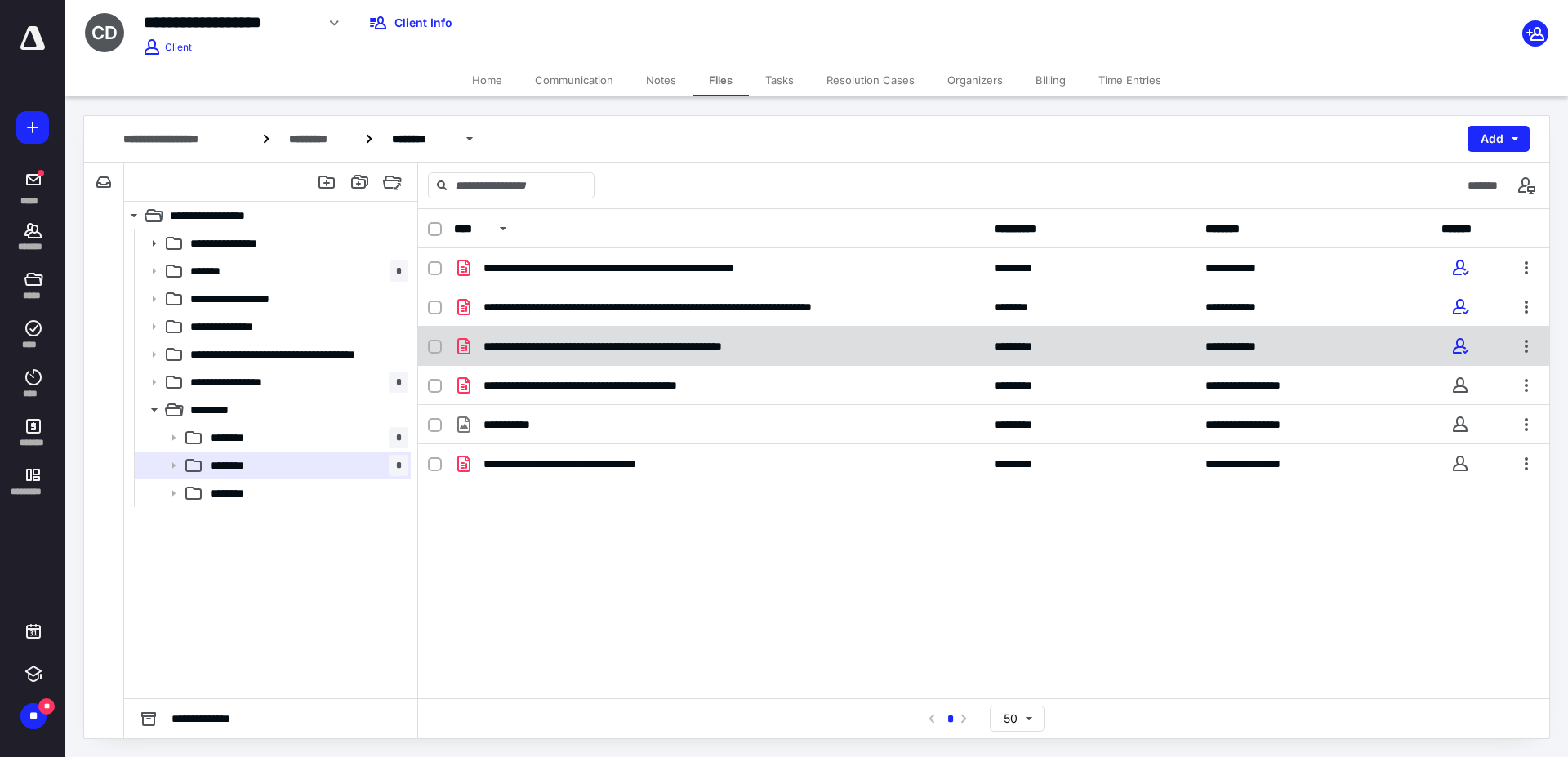 click on "**********" at bounding box center [719, 346] 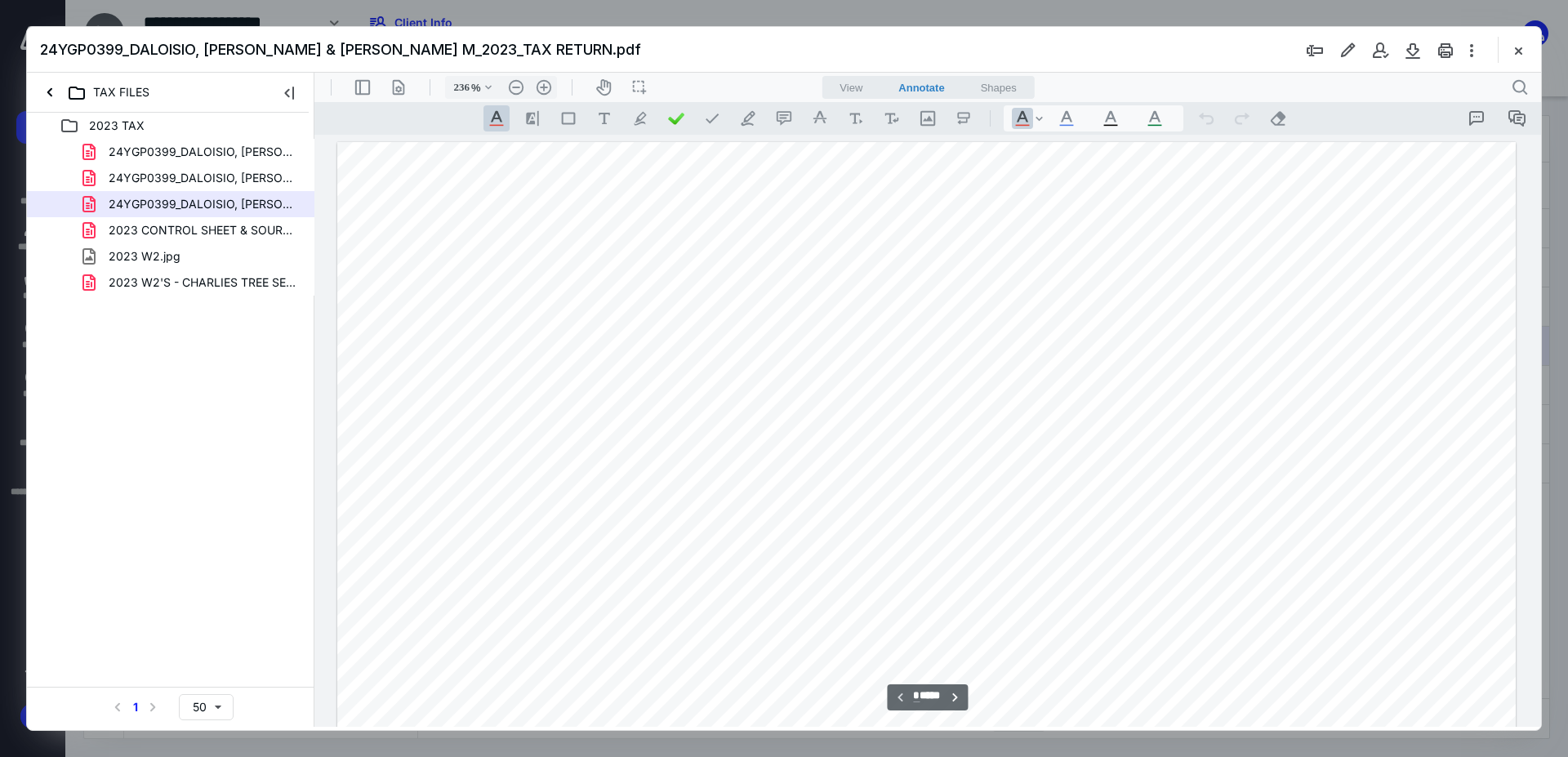 scroll, scrollTop: 0, scrollLeft: 0, axis: both 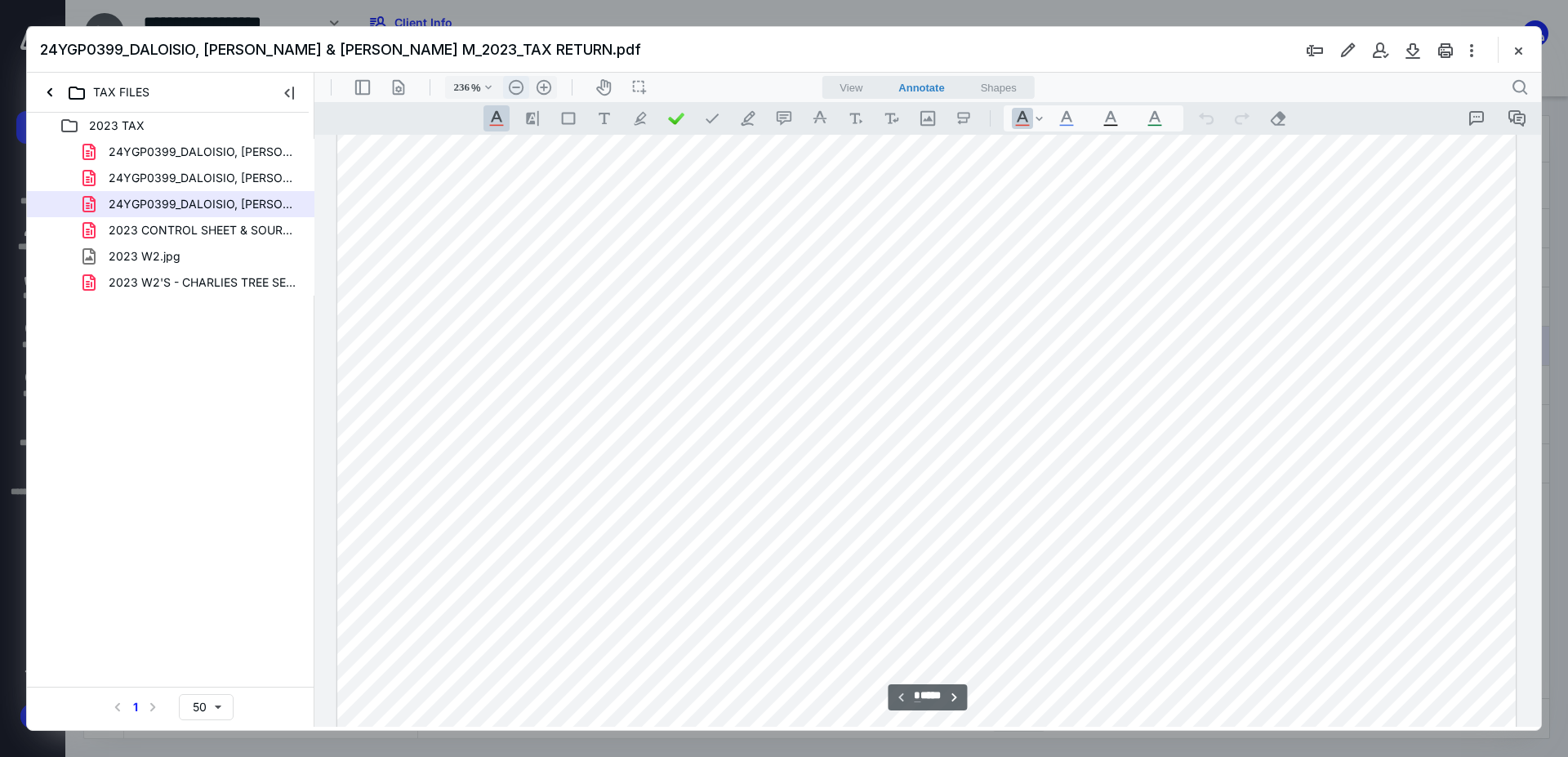 click on ".cls-1{fill:#abb0c4;} icon - header - zoom - out - line" at bounding box center [516, 87] 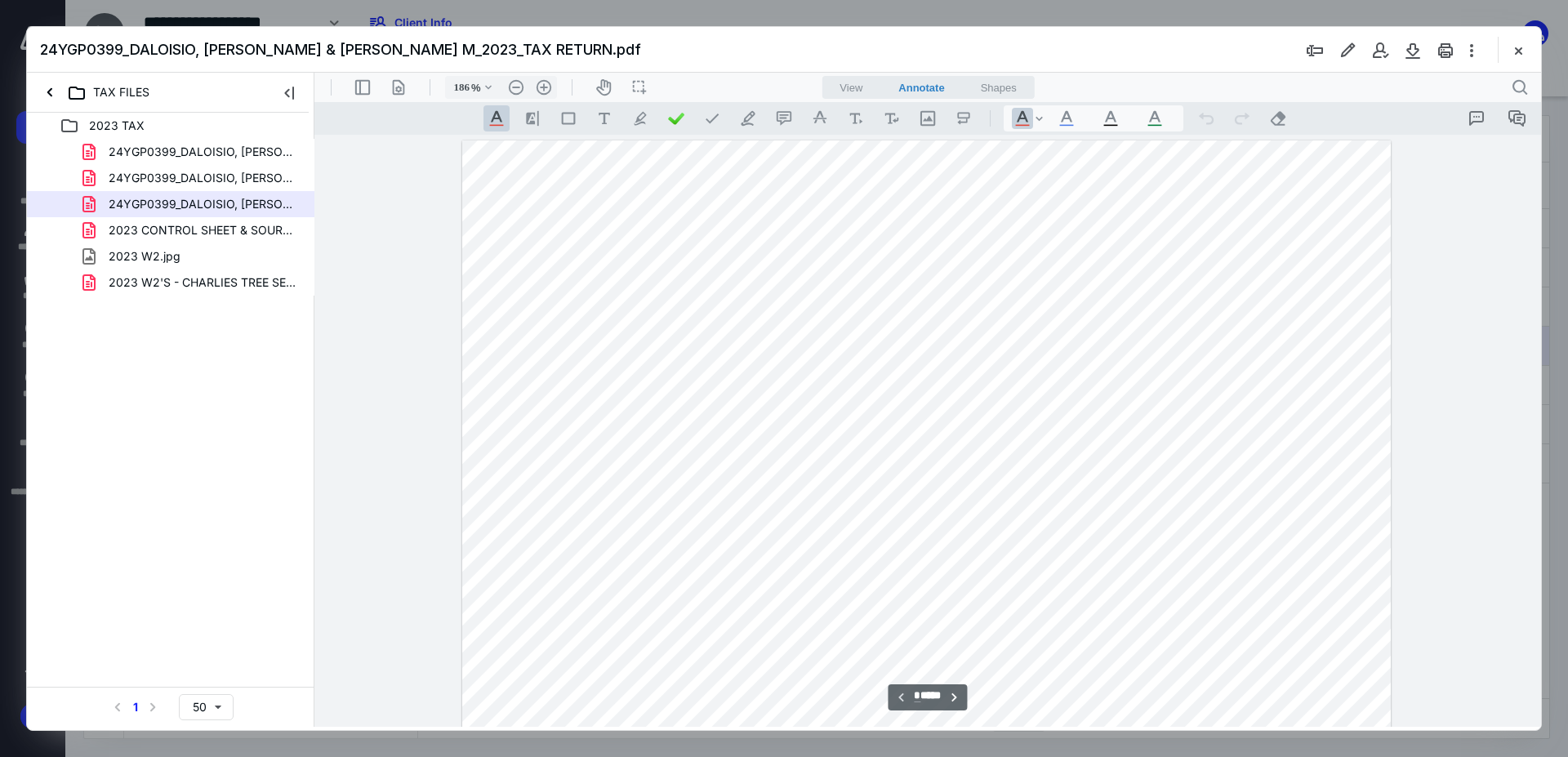 scroll, scrollTop: 706, scrollLeft: 0, axis: vertical 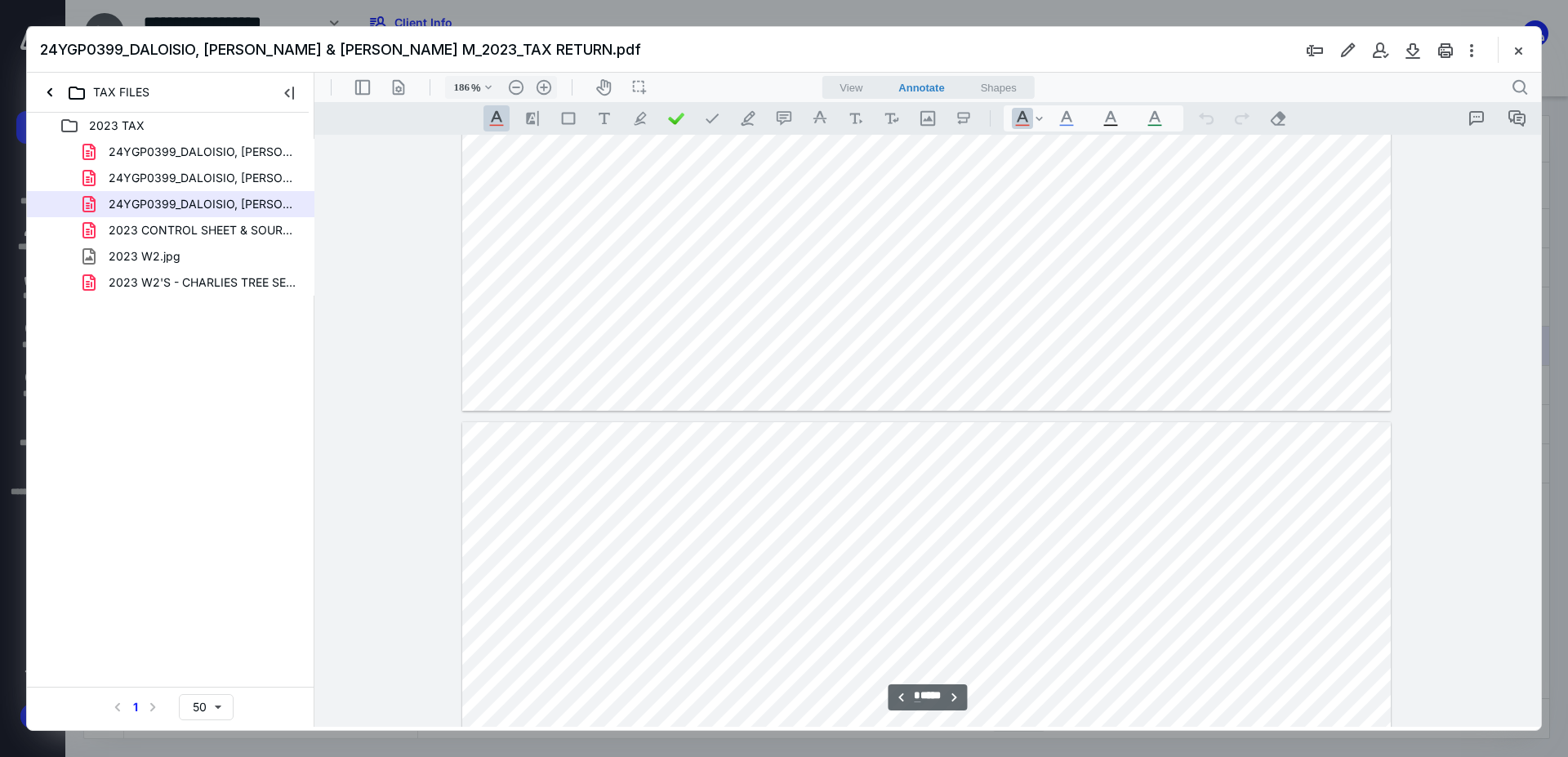 type on "*" 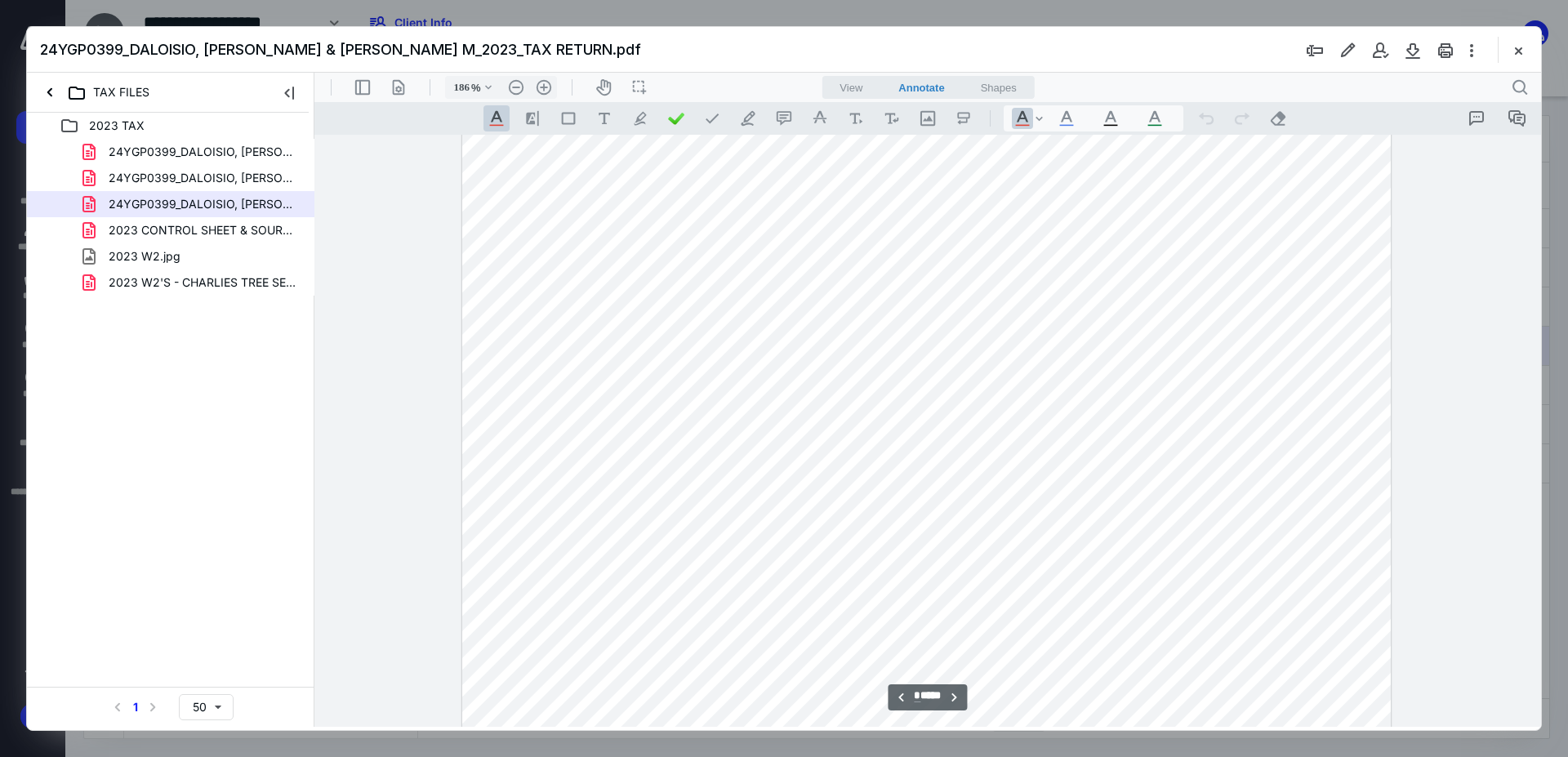 scroll, scrollTop: 6058, scrollLeft: 0, axis: vertical 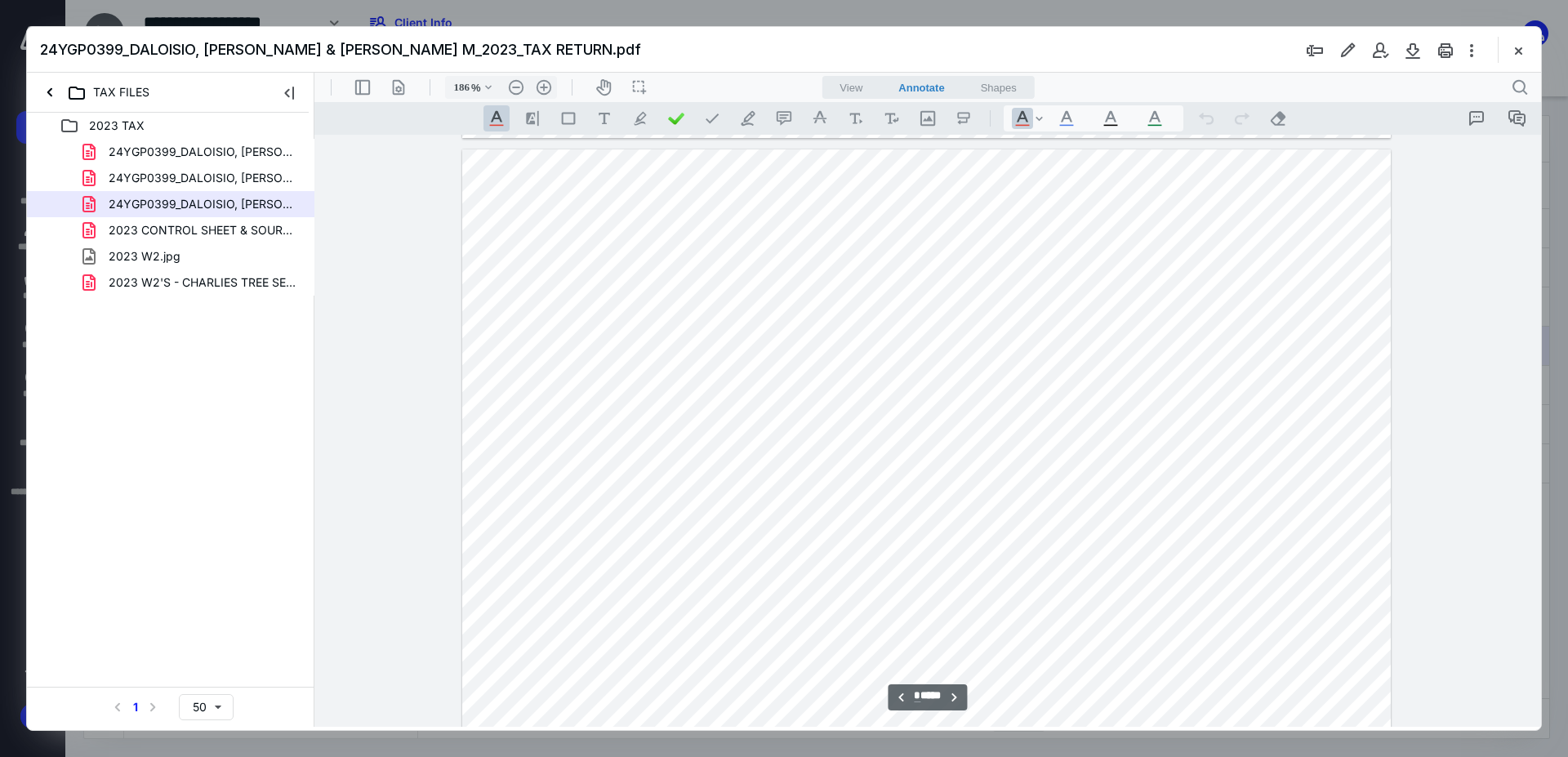 drag, startPoint x: 1518, startPoint y: 52, endPoint x: 831, endPoint y: 192, distance: 701.1198 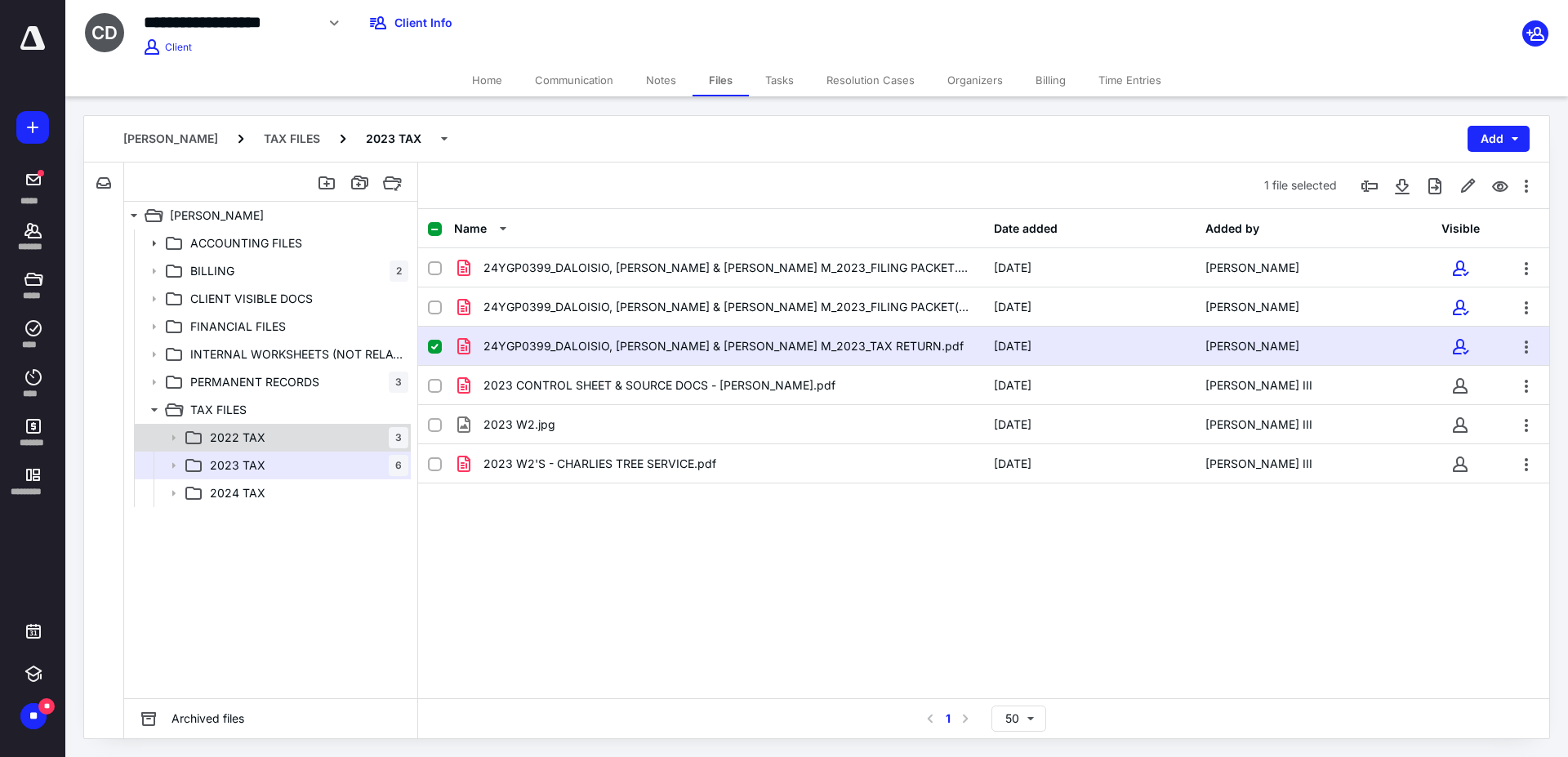 click on "2022 TAX" at bounding box center (238, 438) 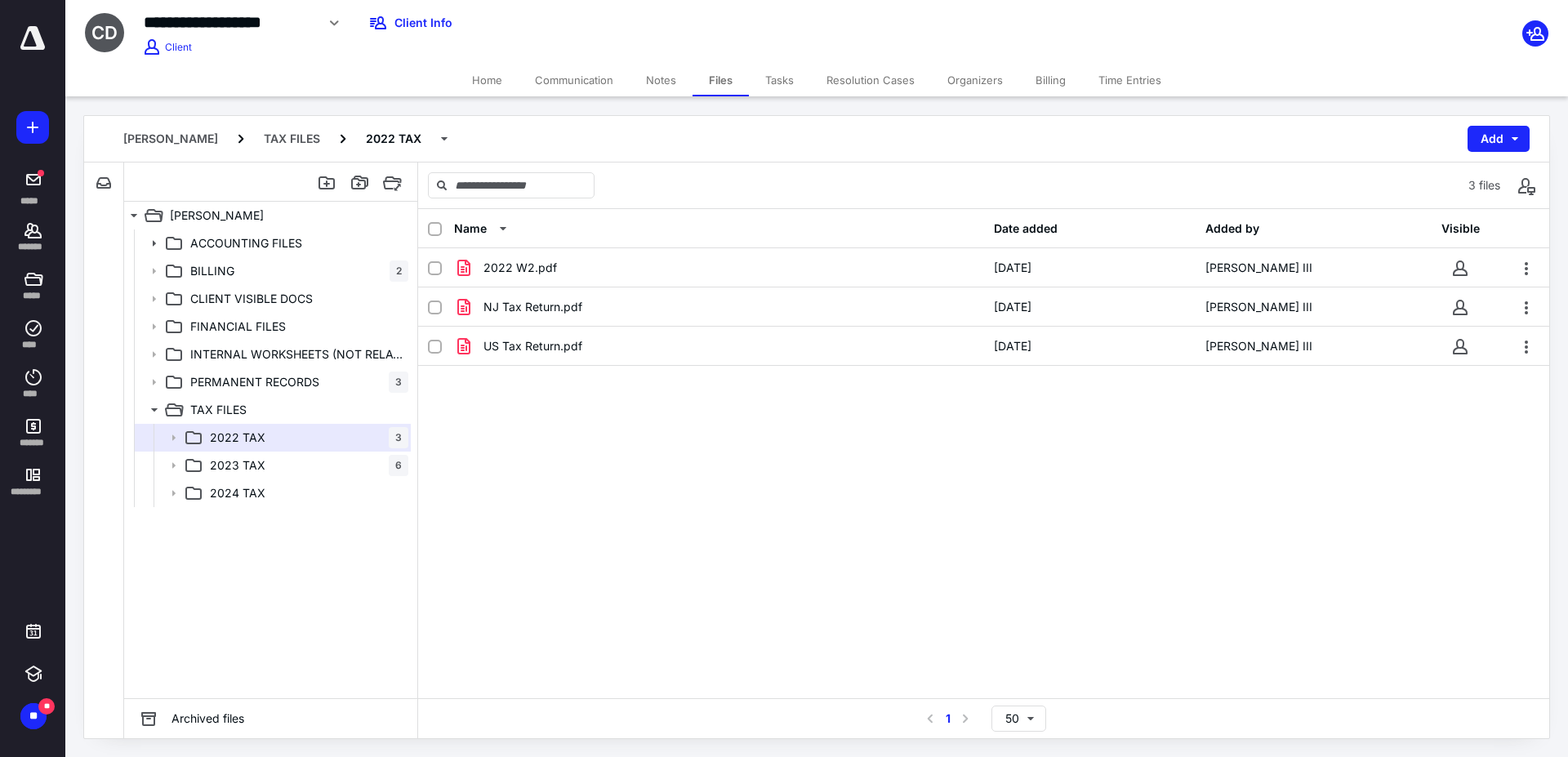 click on "US Tax Return.pdf [DATE] [PERSON_NAME] III" at bounding box center (983, 346) 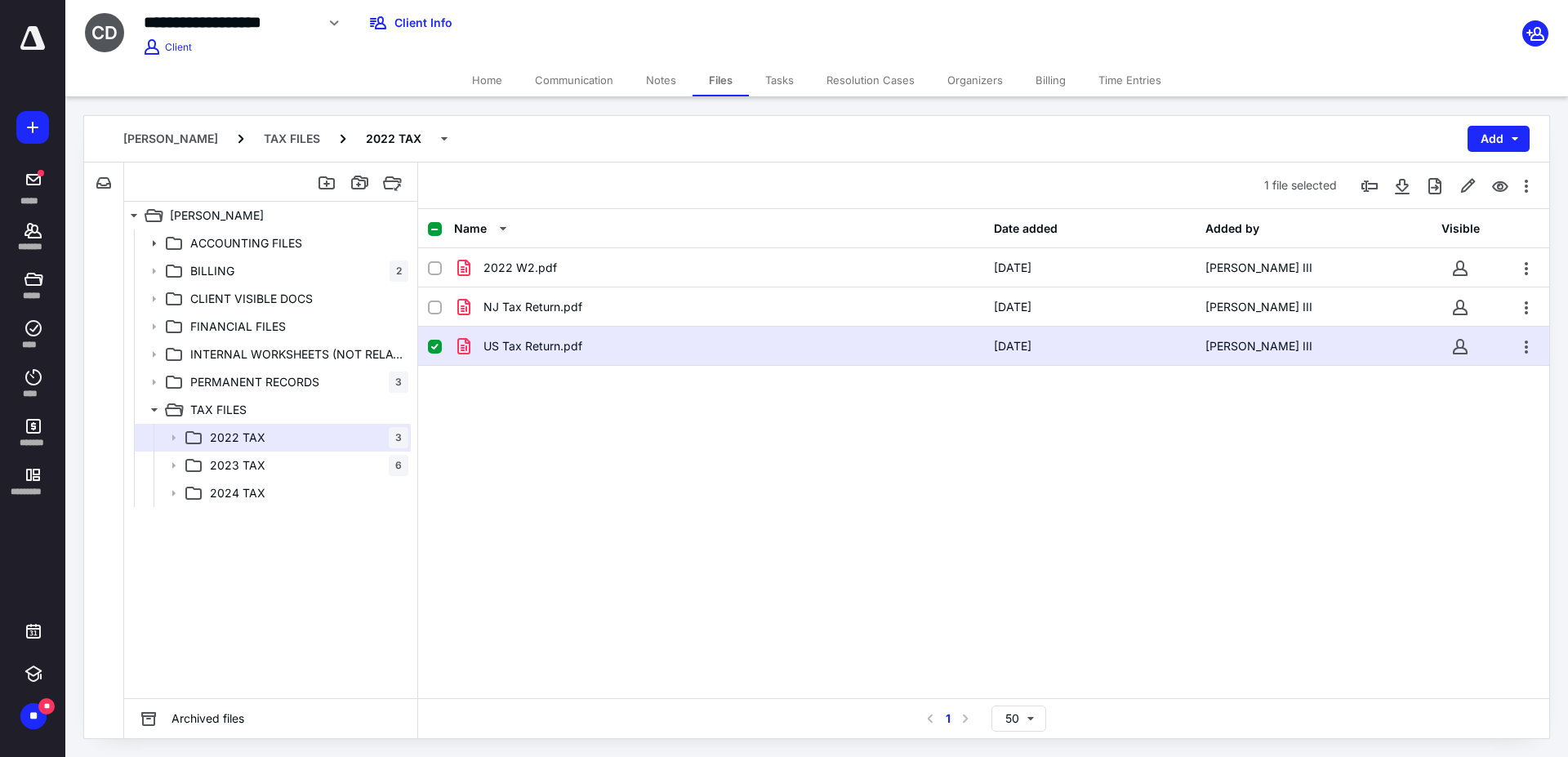 click on "US Tax Return.pdf [DATE] [PERSON_NAME] III" at bounding box center [983, 346] 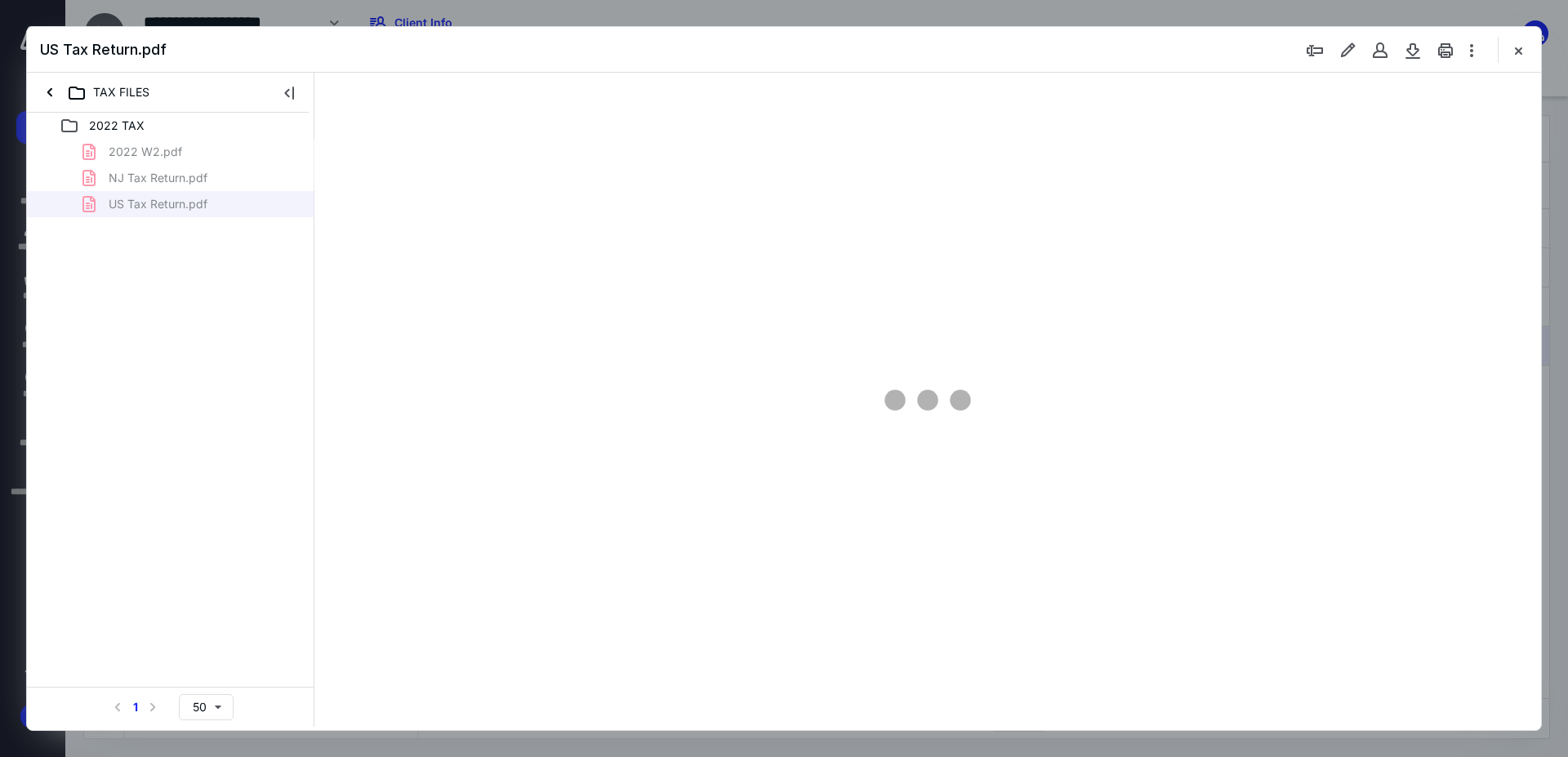 type on "236" 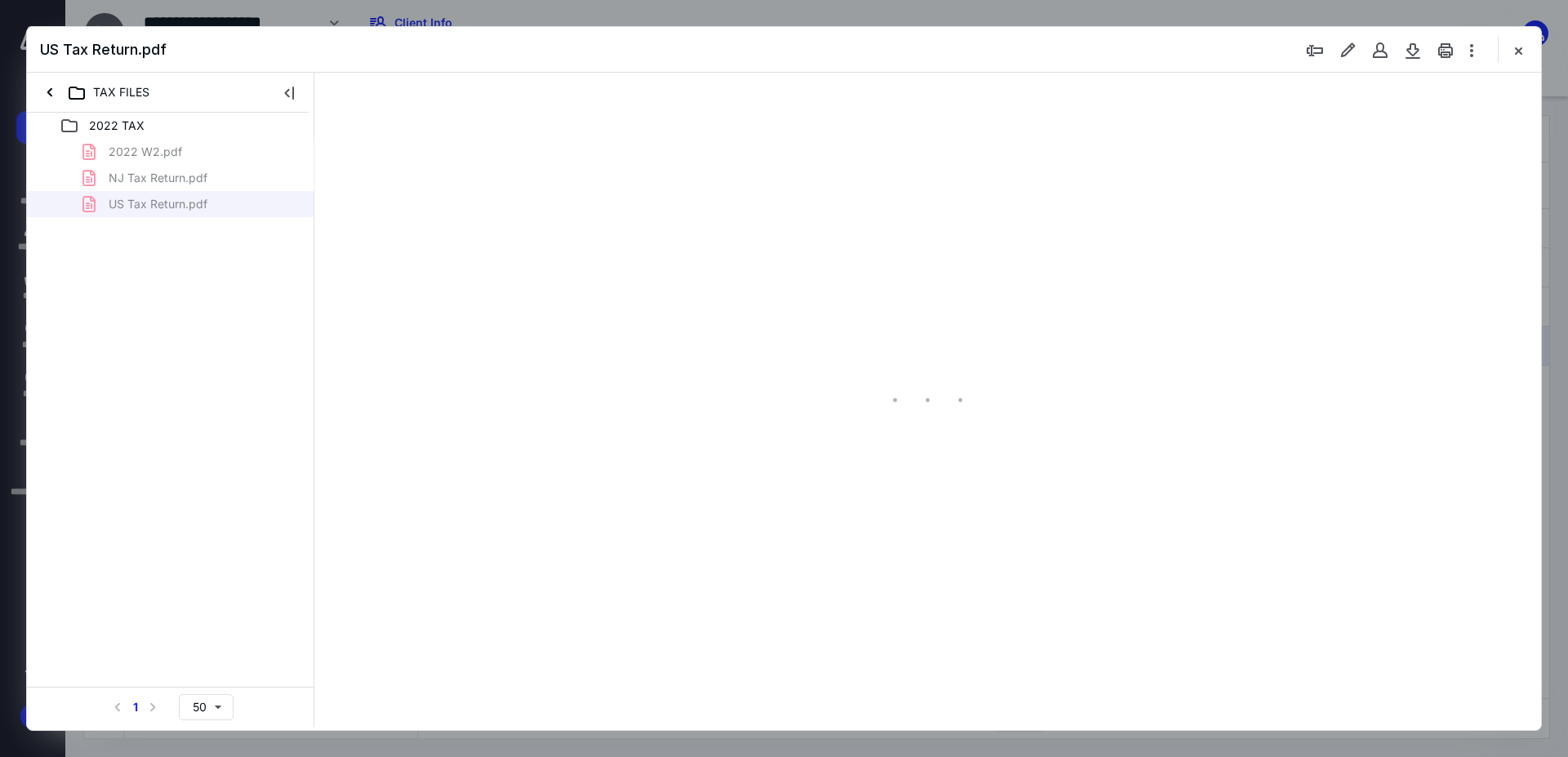 scroll, scrollTop: 0, scrollLeft: 0, axis: both 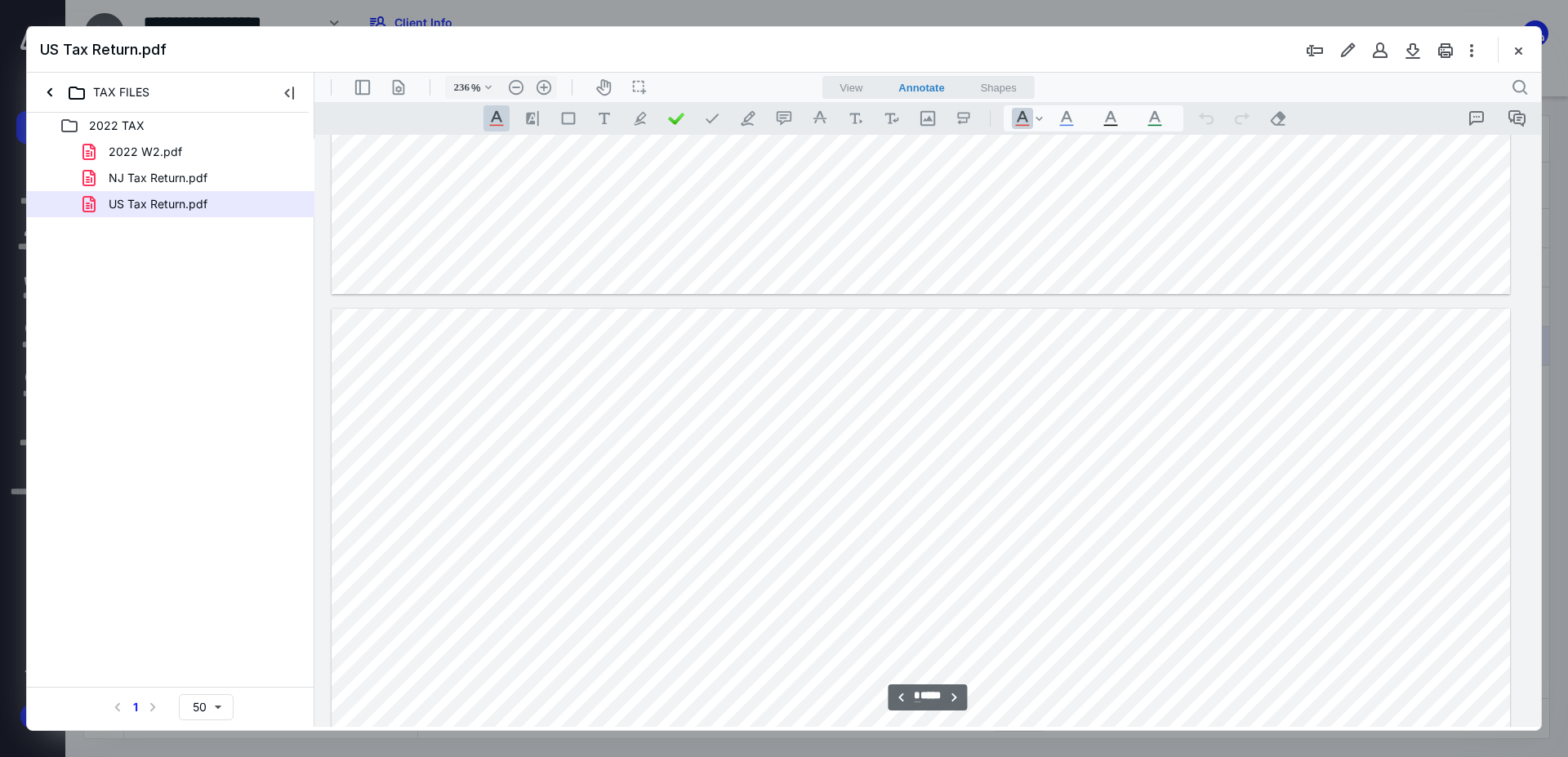 type on "*" 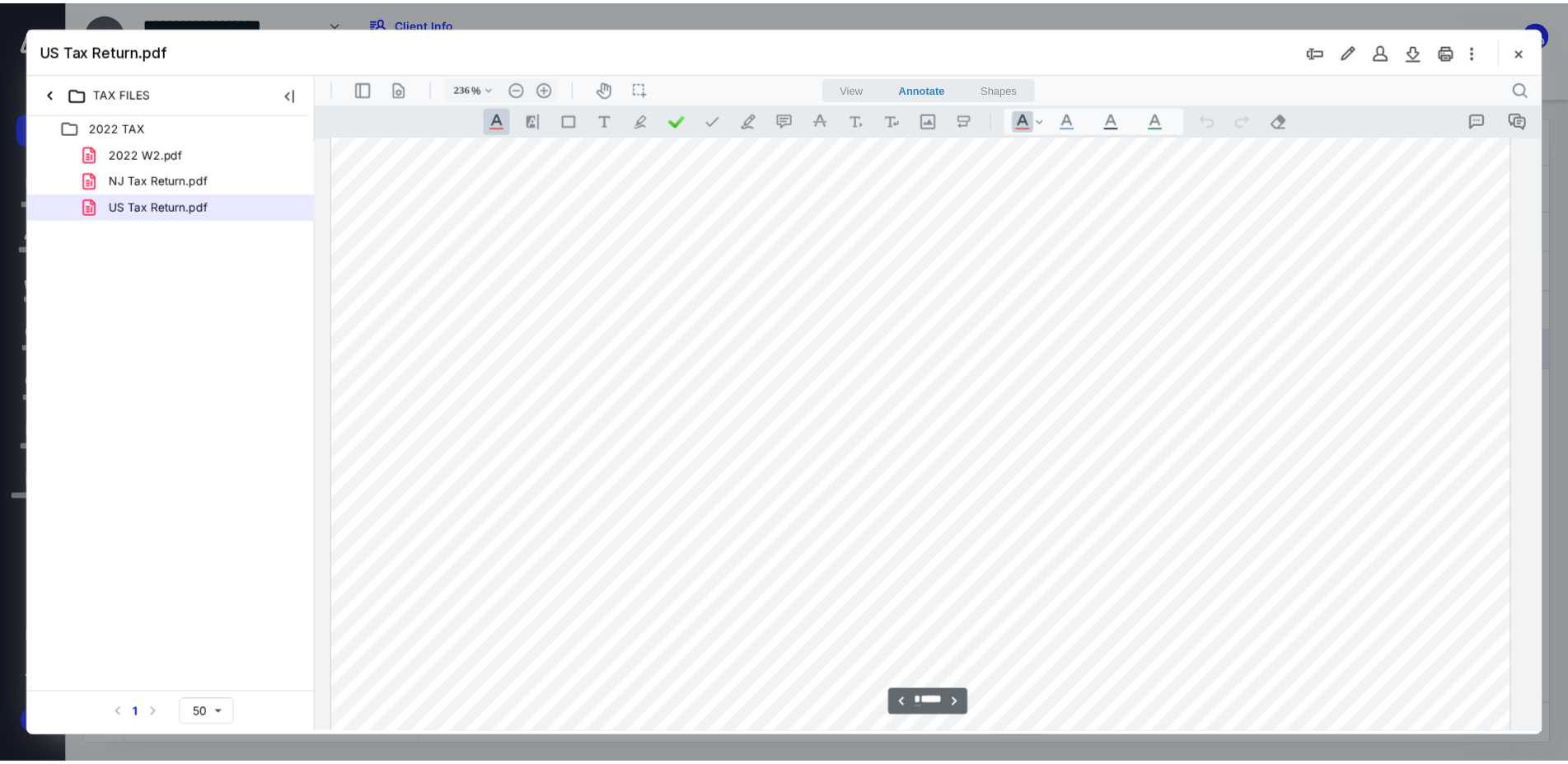 scroll, scrollTop: 11001, scrollLeft: 166, axis: both 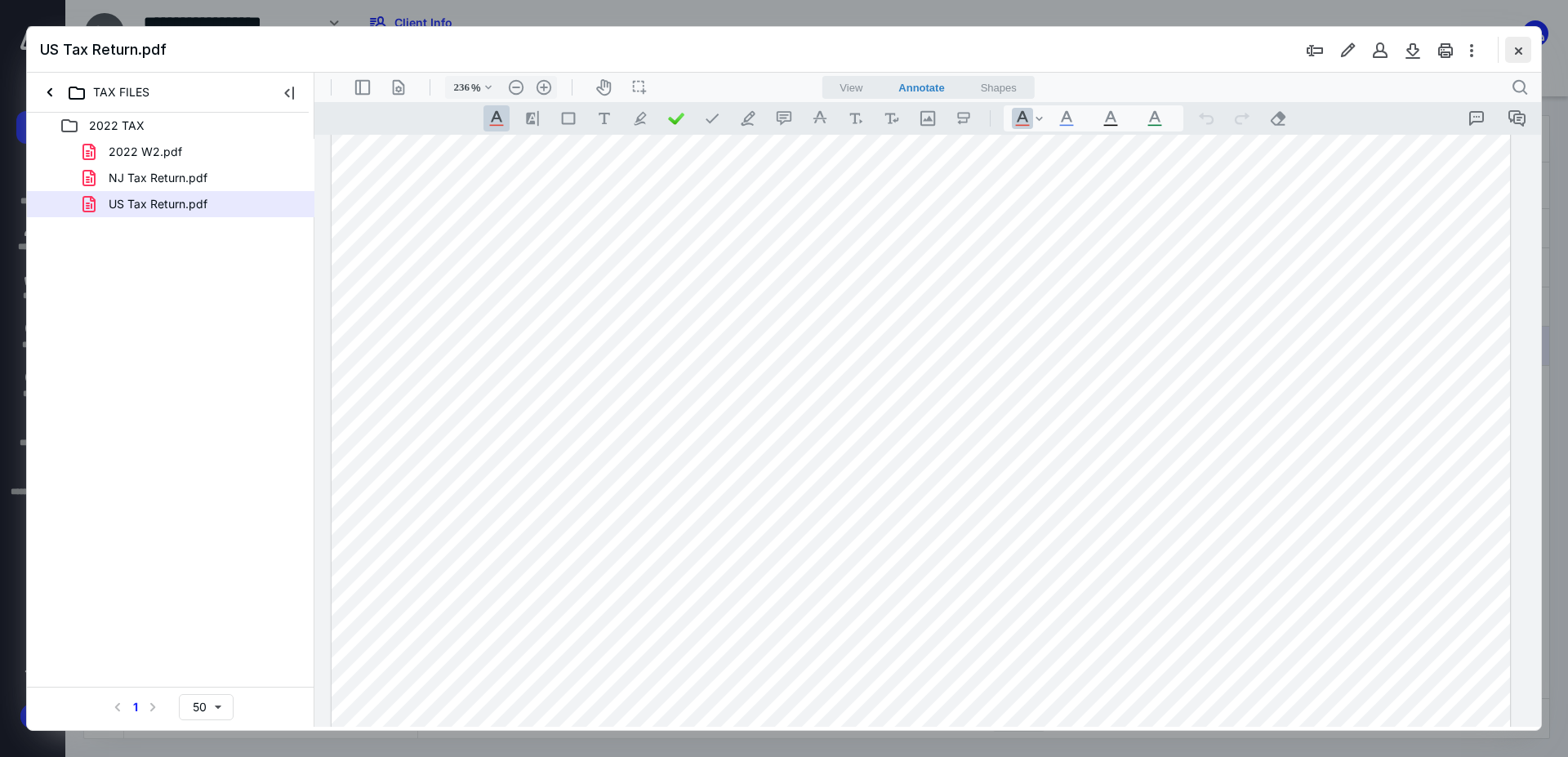 click at bounding box center [1518, 50] 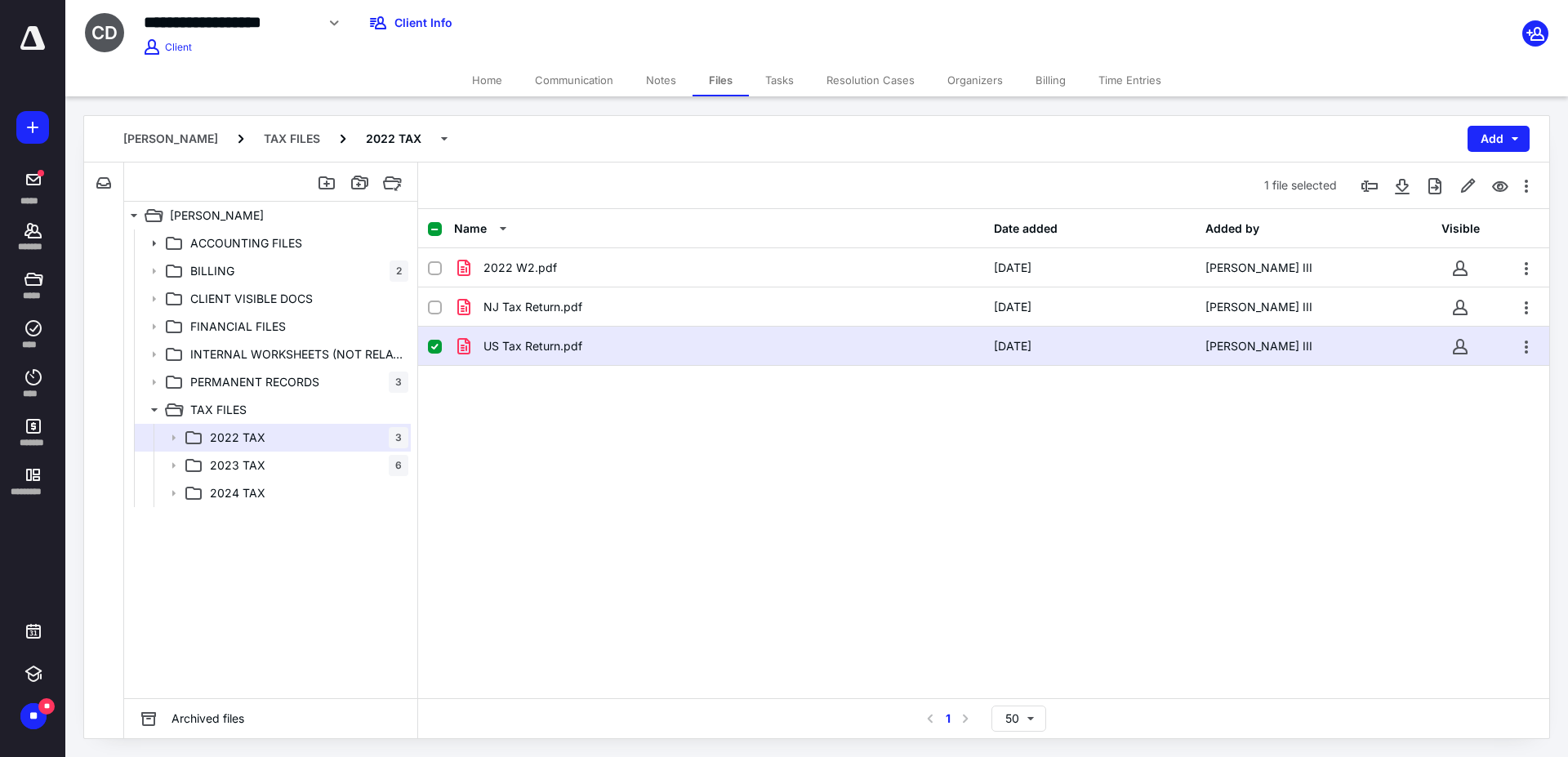 click on "Home" at bounding box center [487, 80] 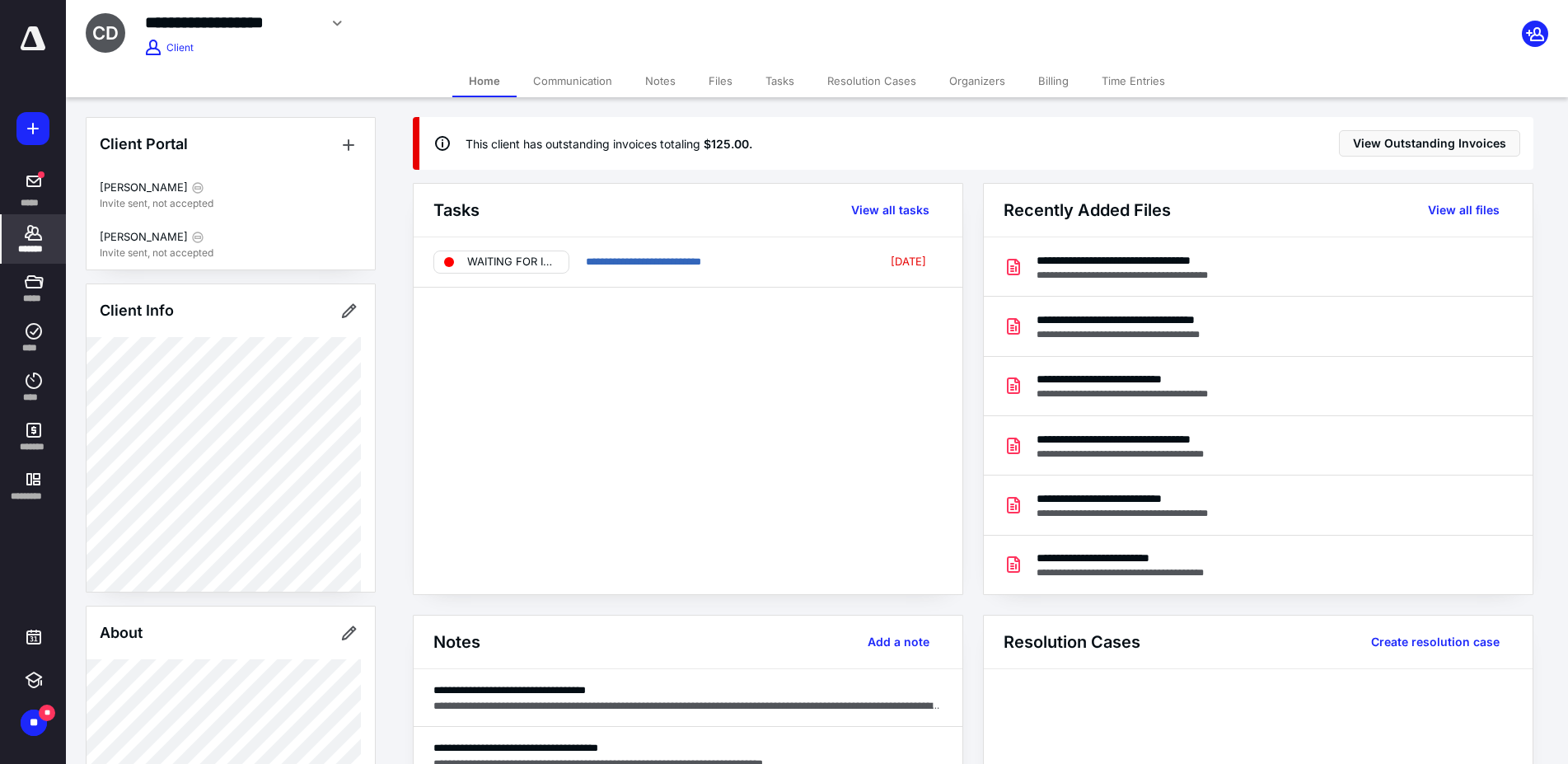 click on "**********" at bounding box center (981, 762) 